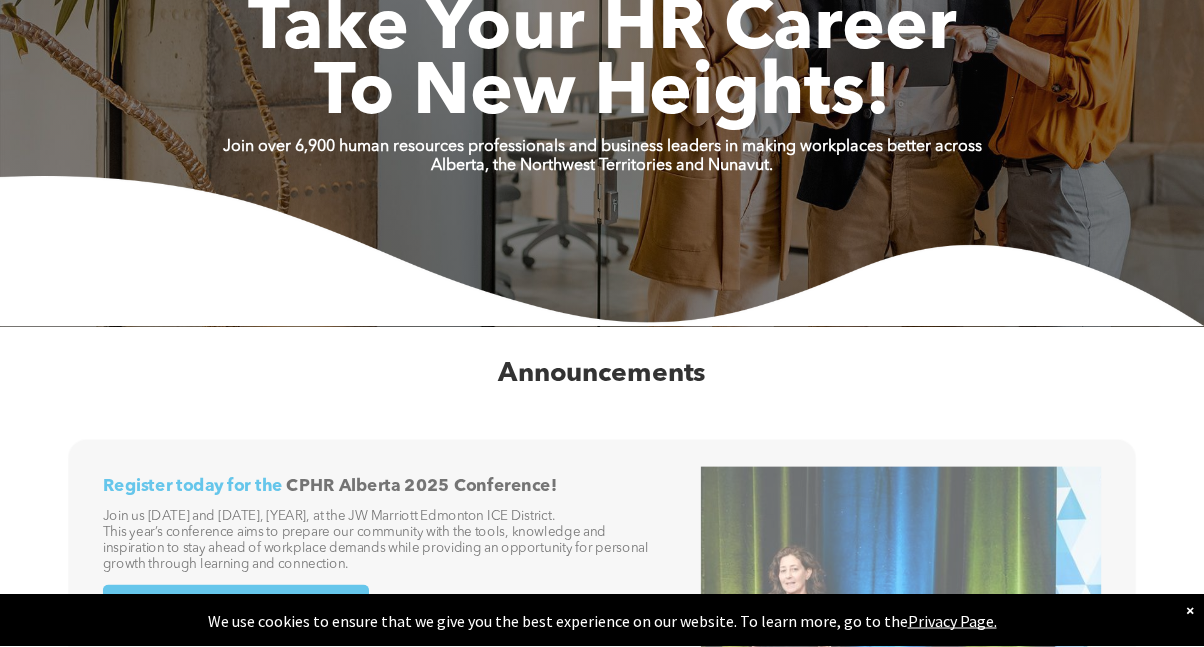 scroll, scrollTop: 0, scrollLeft: 0, axis: both 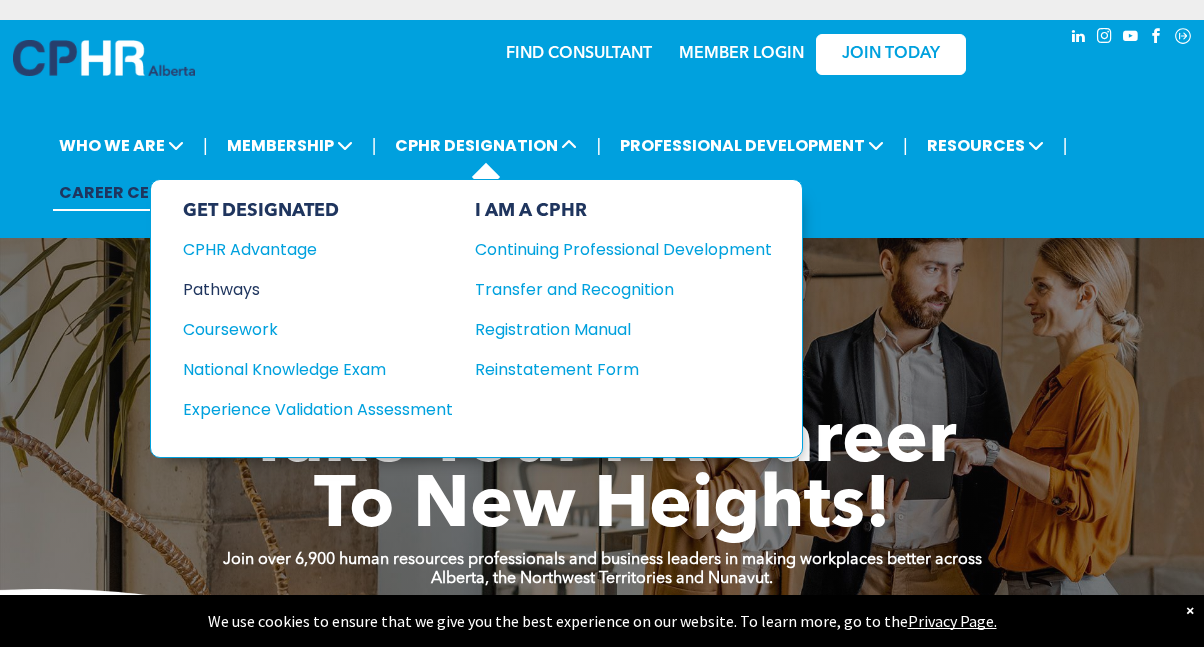 click on "Pathways" at bounding box center [304, 289] 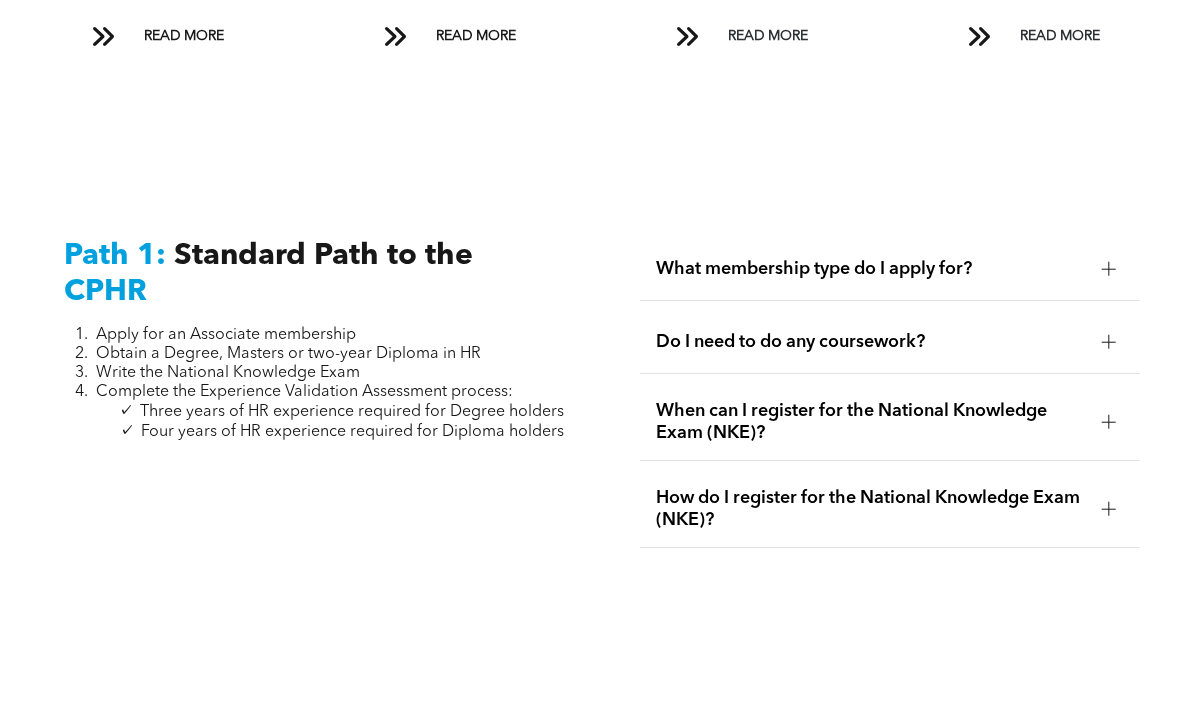 scroll, scrollTop: 2481, scrollLeft: 0, axis: vertical 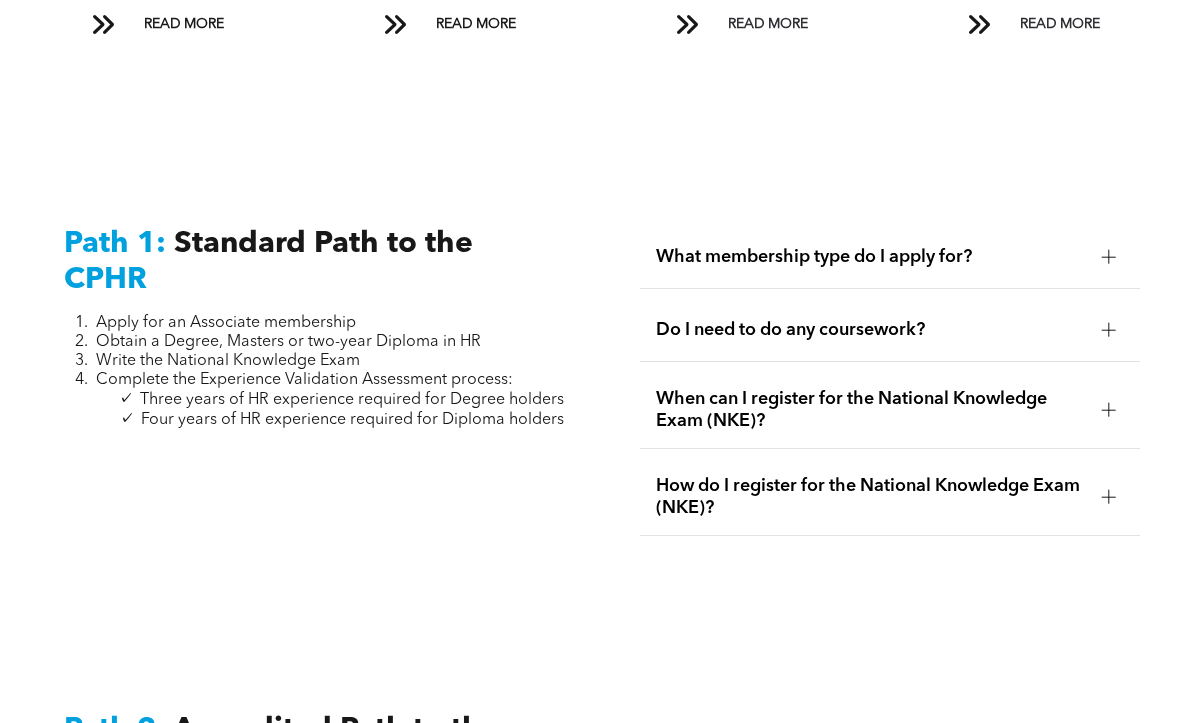 click at bounding box center [1109, 257] 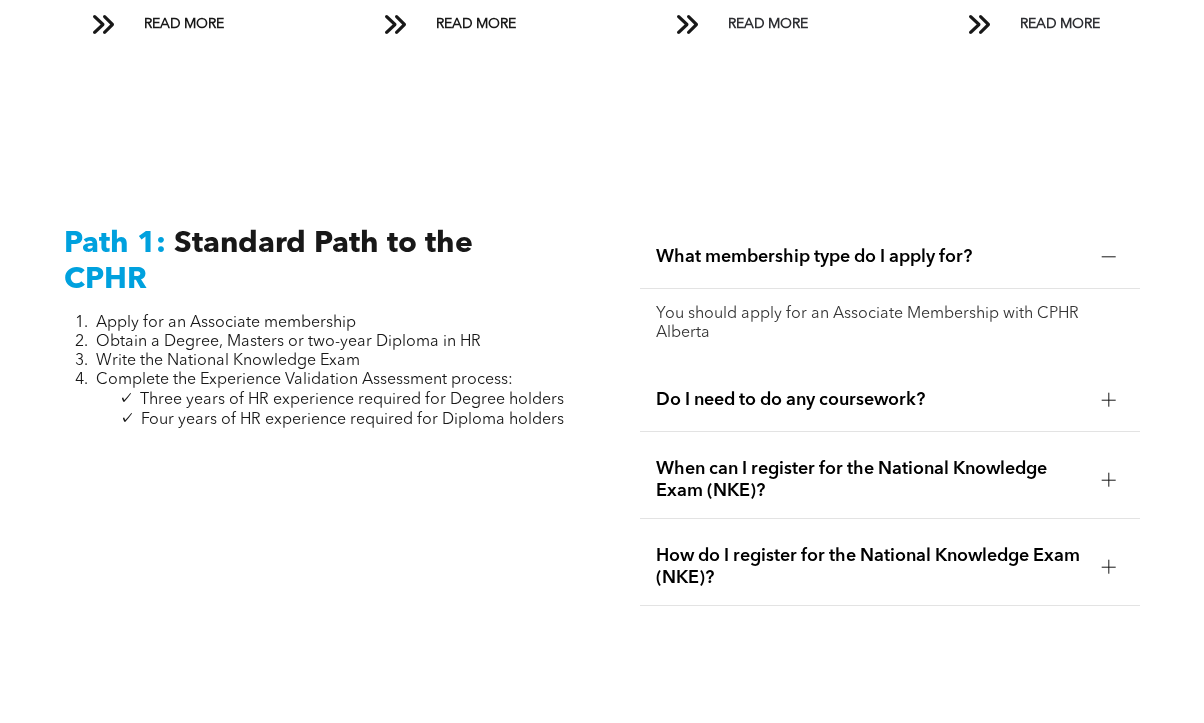 click on "What membership type do I apply for?" at bounding box center (890, 257) 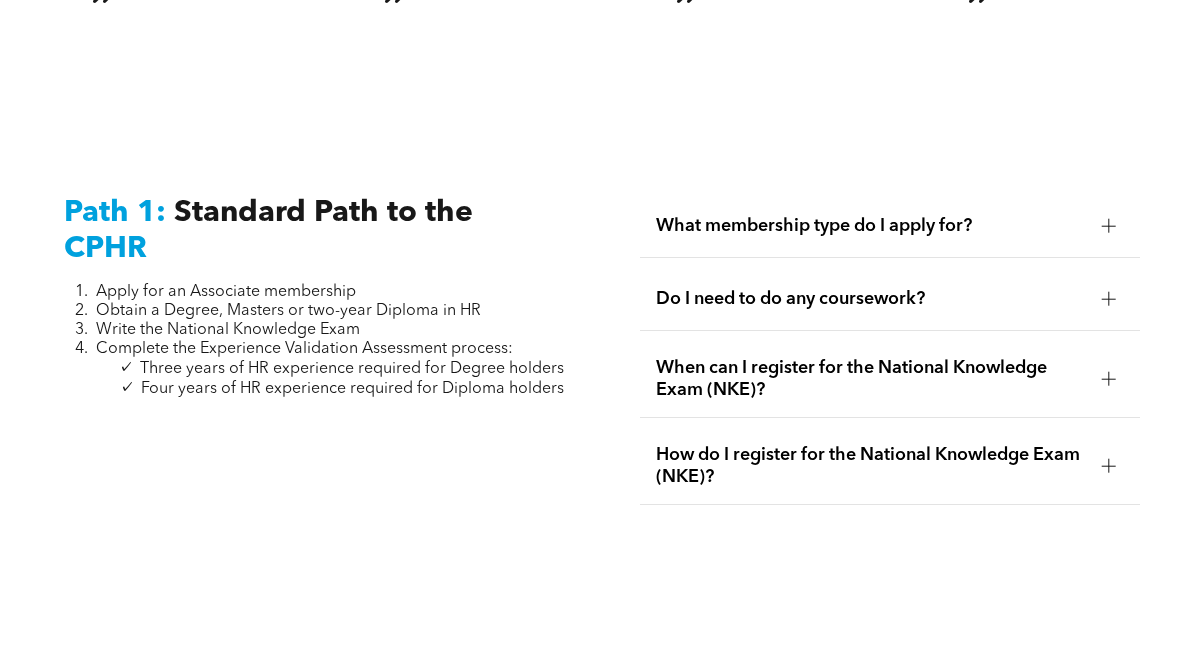 scroll, scrollTop: 2553, scrollLeft: 0, axis: vertical 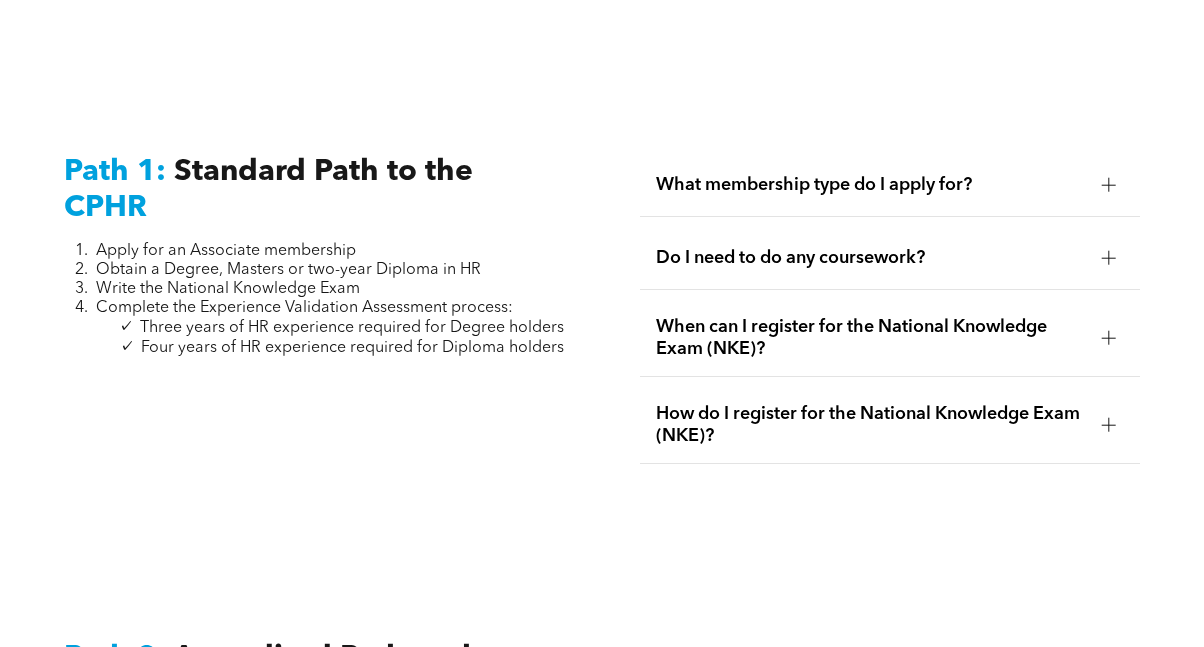 click at bounding box center [1109, 258] 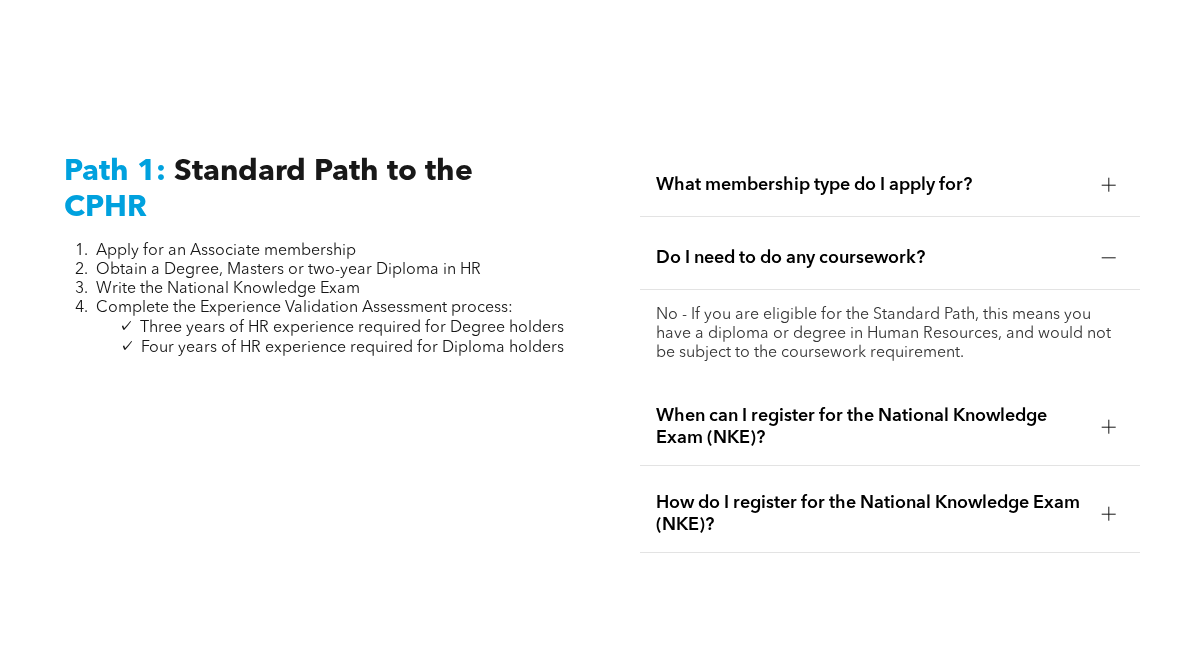 click at bounding box center [1109, 258] 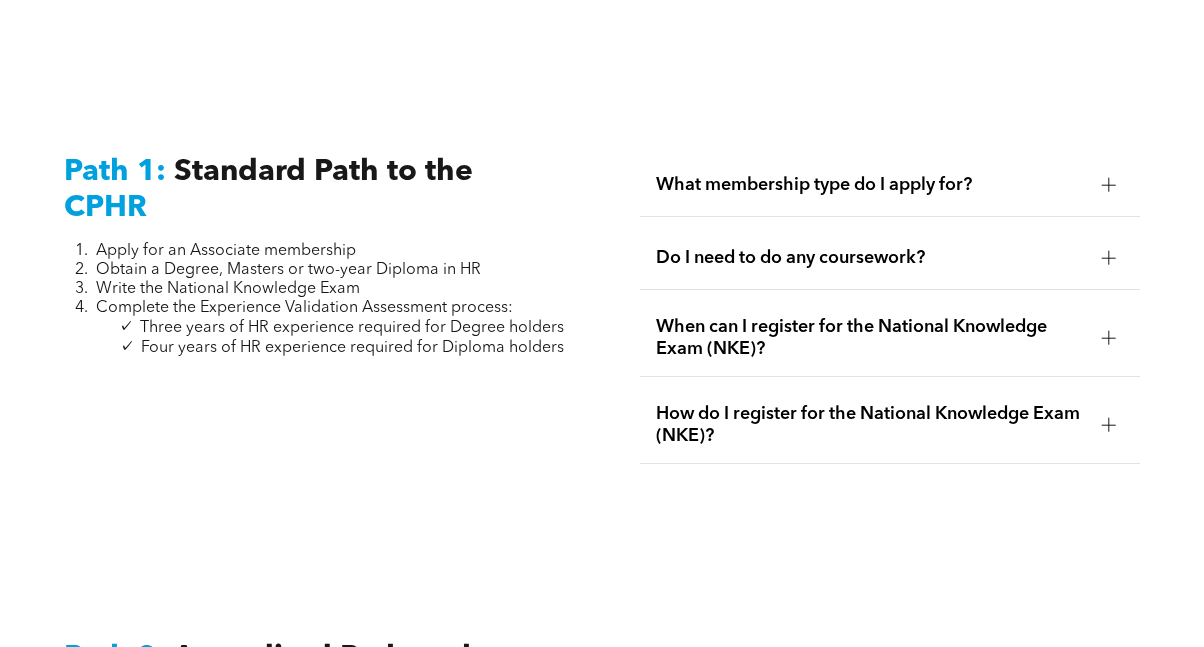 click at bounding box center (1109, 338) 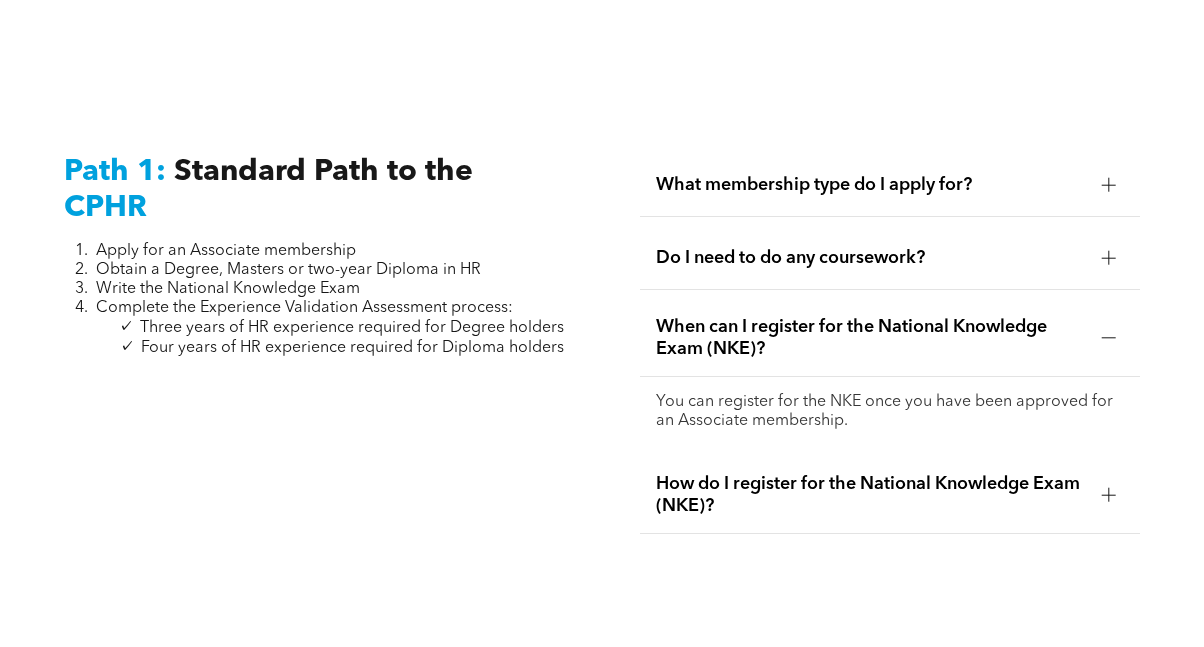 click at bounding box center (1109, 338) 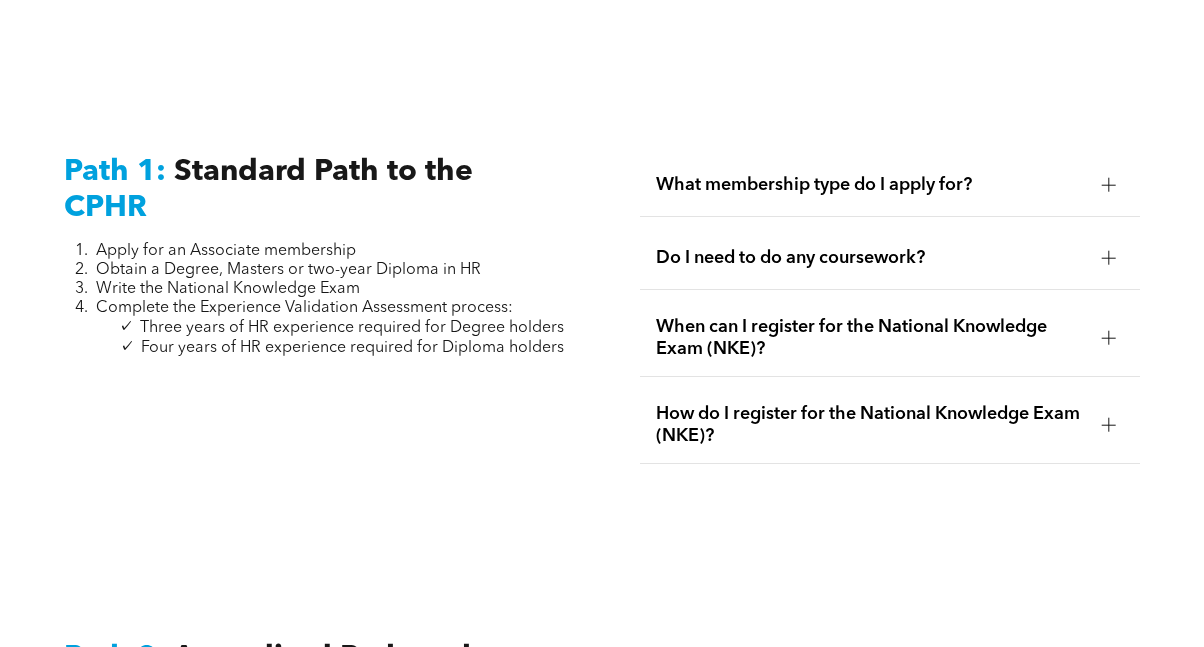 click at bounding box center (1109, 425) 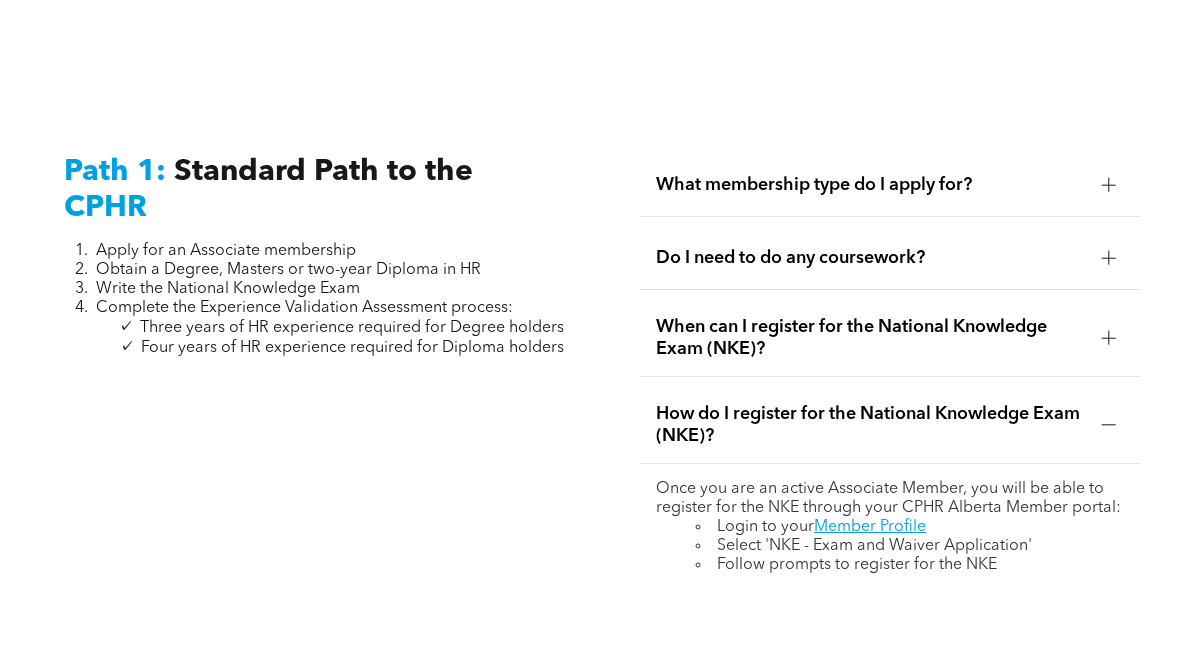 click at bounding box center (1109, 425) 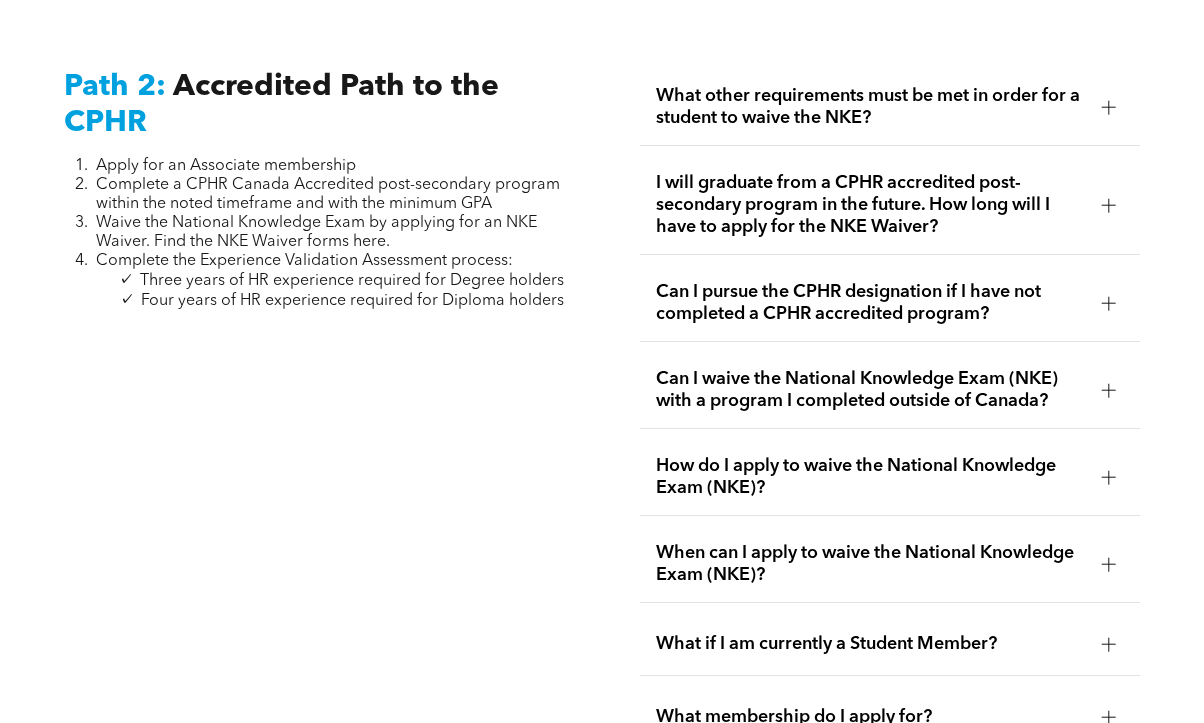 scroll, scrollTop: 3124, scrollLeft: 0, axis: vertical 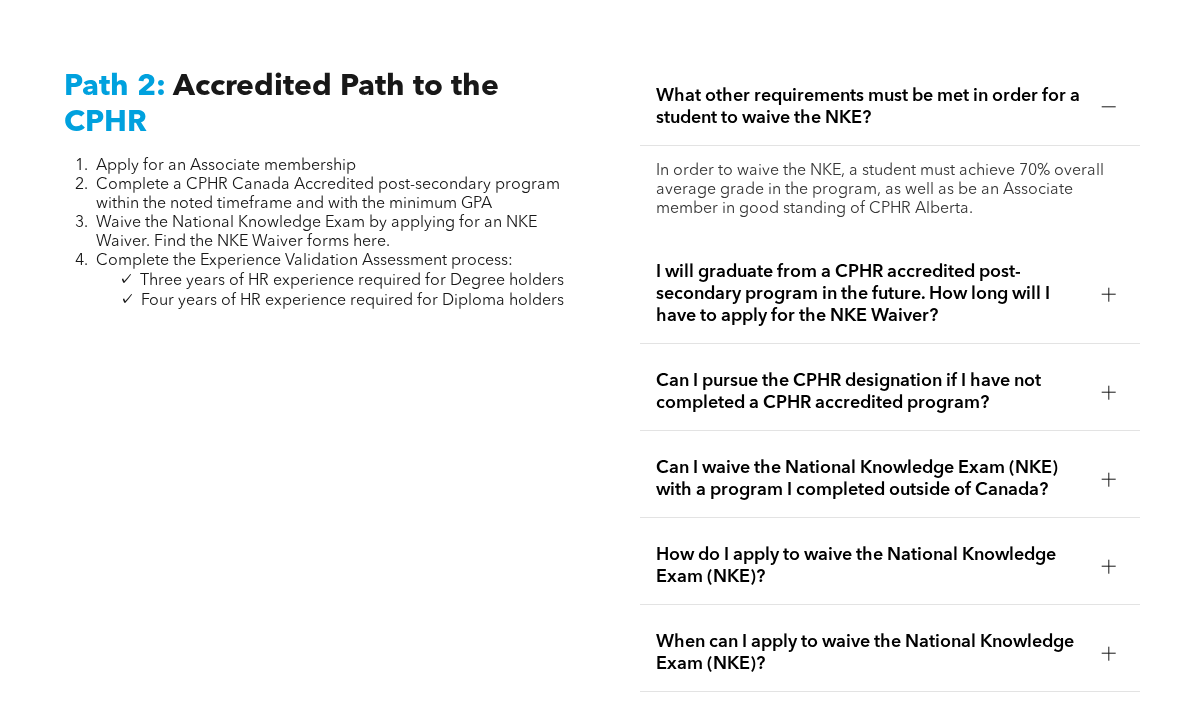 click at bounding box center [1109, 107] 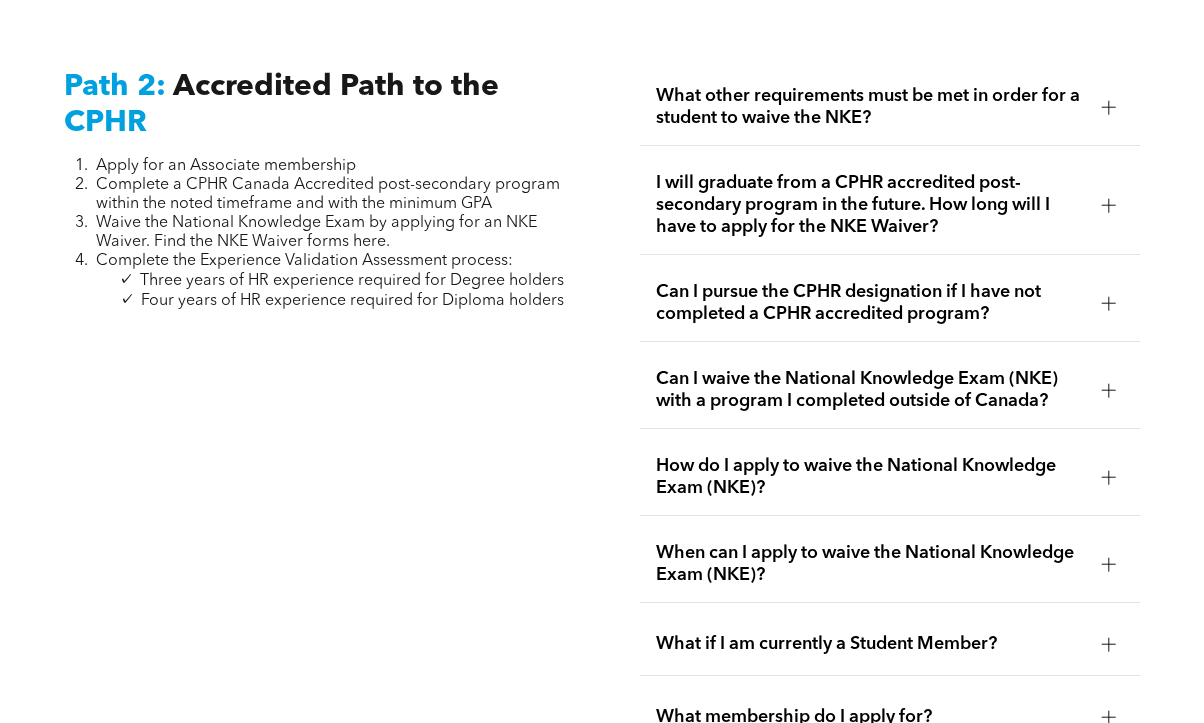 click on "I will graduate from a CPHR accredited post-secondary program in the future. How long will I have to apply for the NKE Waiver?" at bounding box center (890, 205) 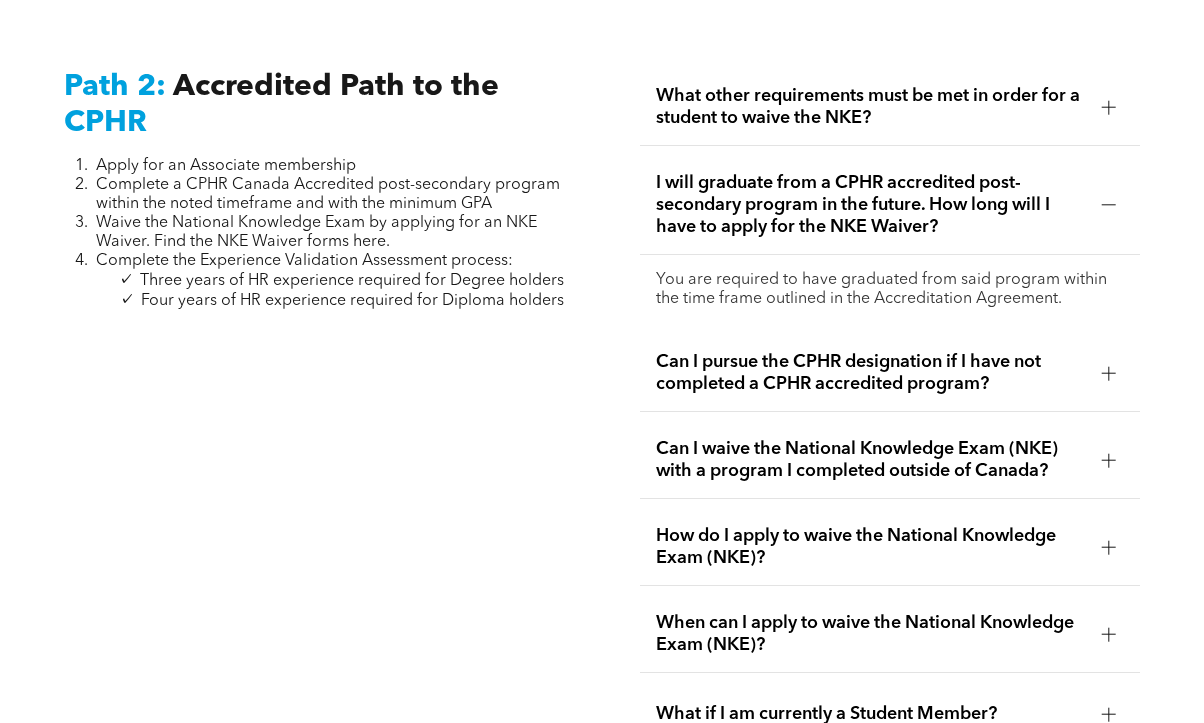 click on "I will graduate from a CPHR accredited post-secondary program in the future. How long will I have to apply for the NKE Waiver?" at bounding box center [890, 205] 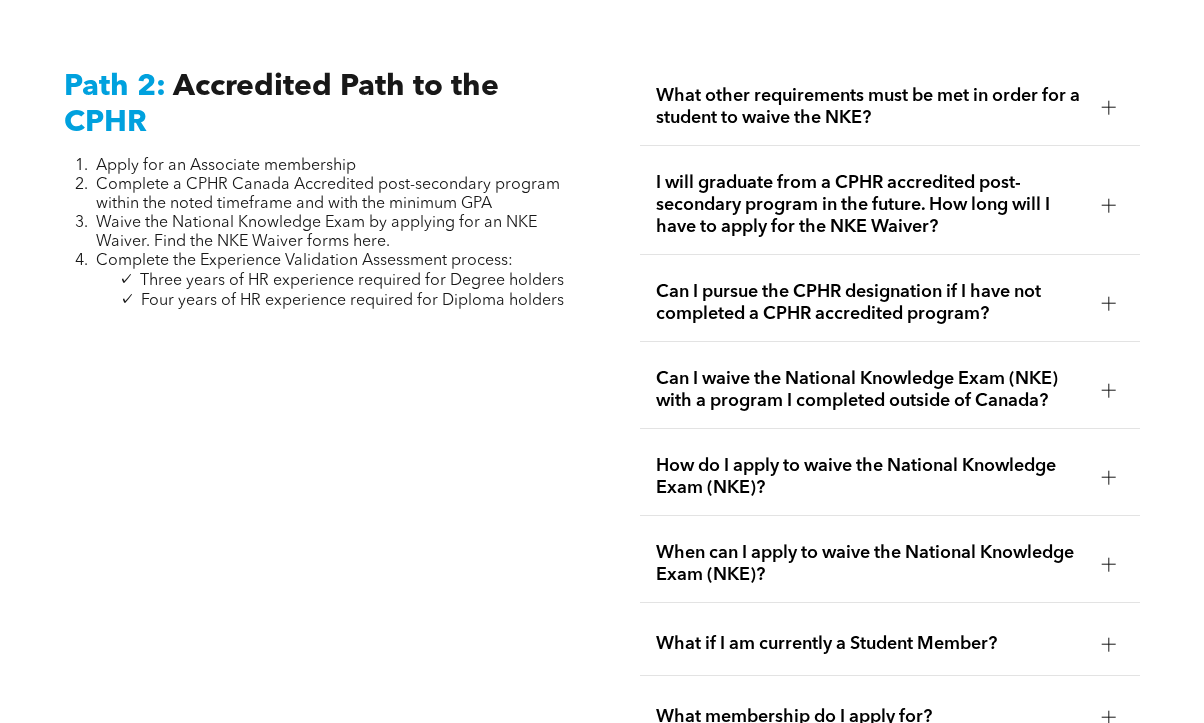 click at bounding box center [1109, 205] 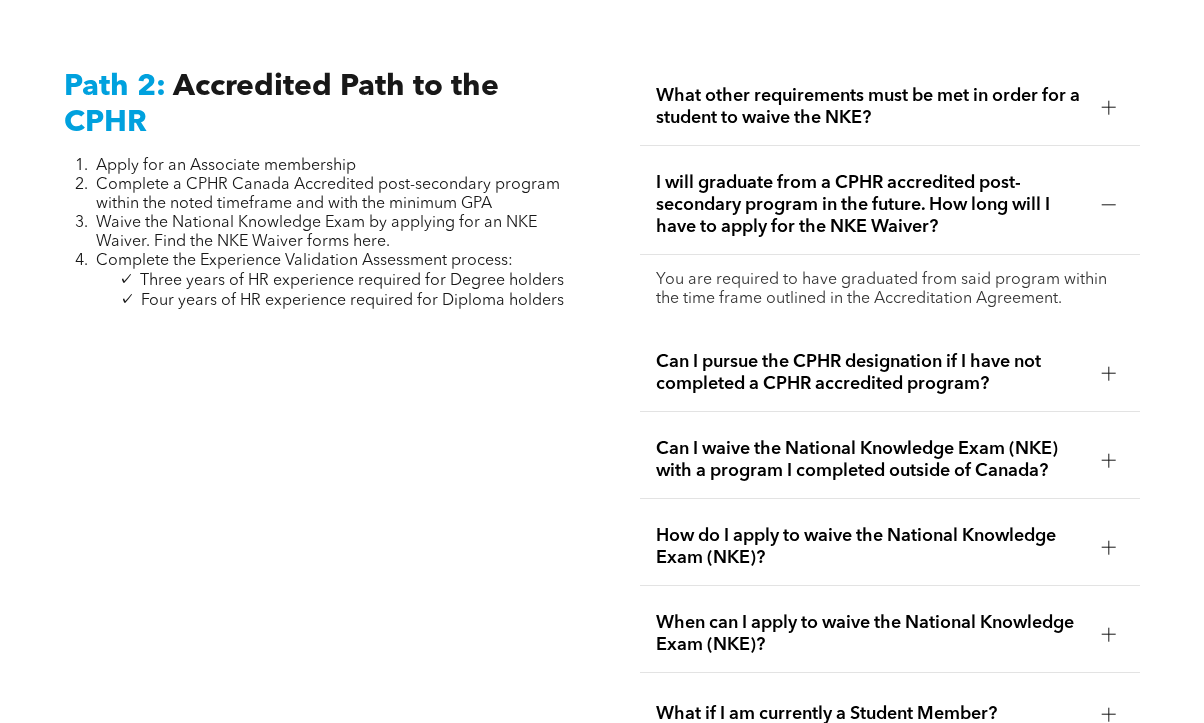 click at bounding box center (1109, 205) 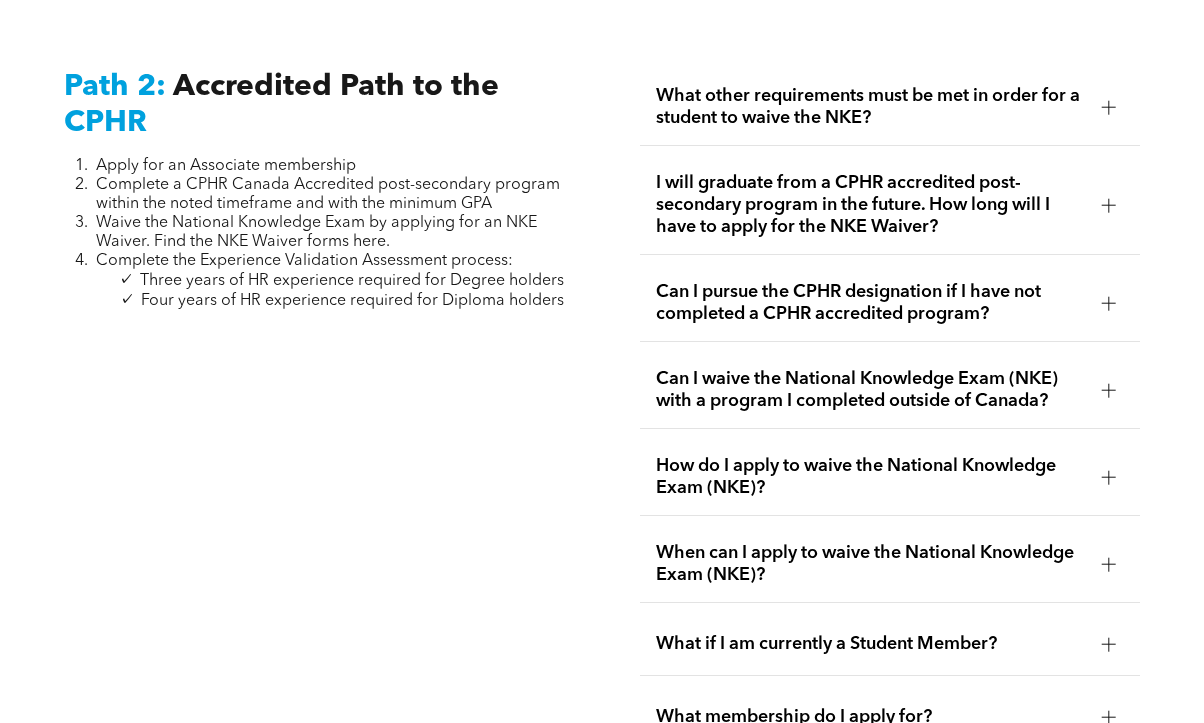 click at bounding box center (1109, 303) 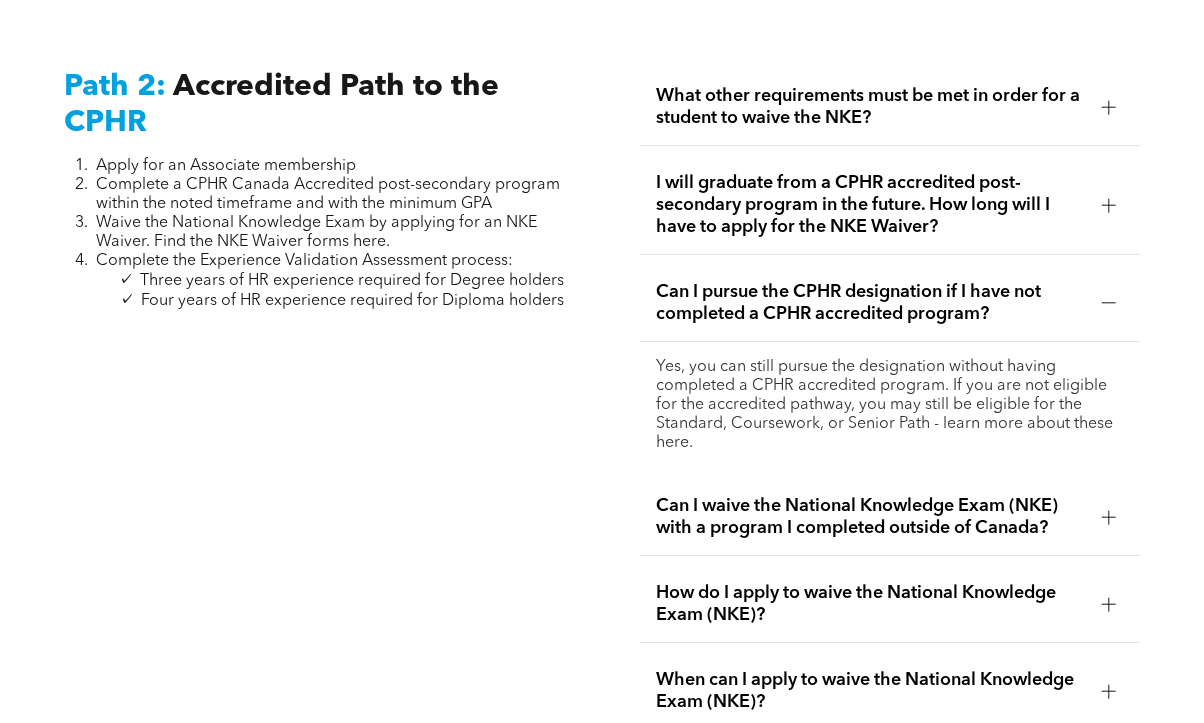 click at bounding box center [1109, 303] 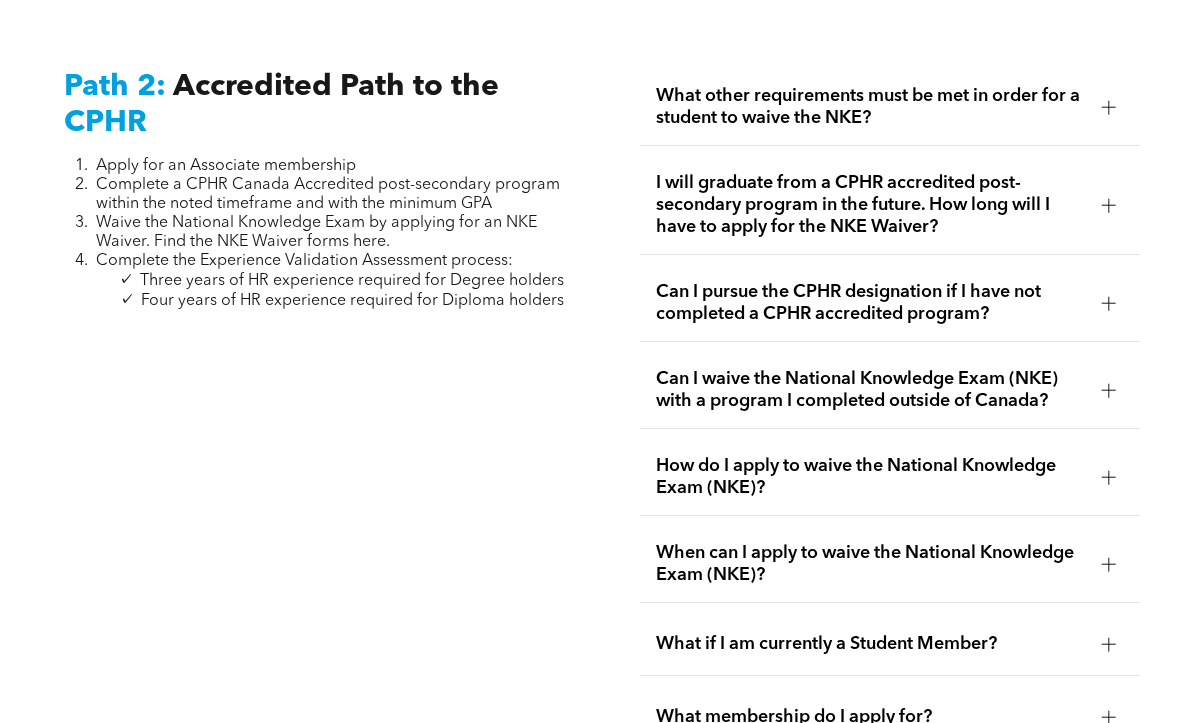 click at bounding box center (1109, 390) 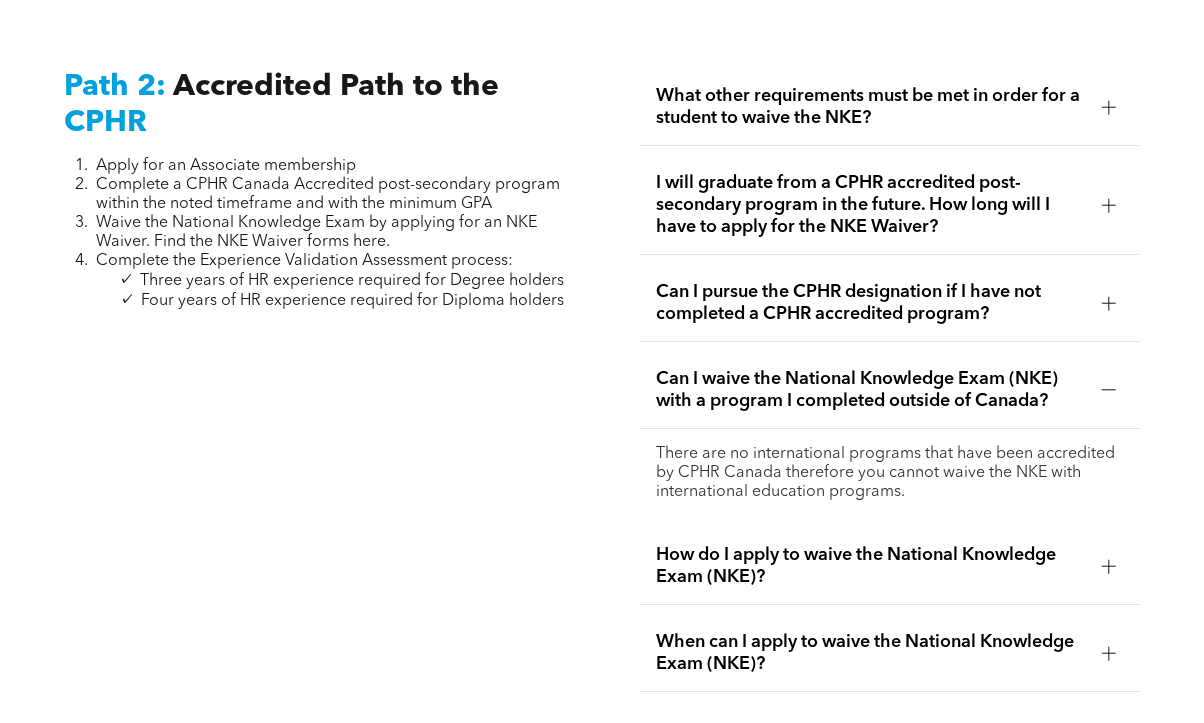 click on "Can I waive the National Knowledge Exam (NKE) with a program I completed outside of Canada?" at bounding box center [890, 390] 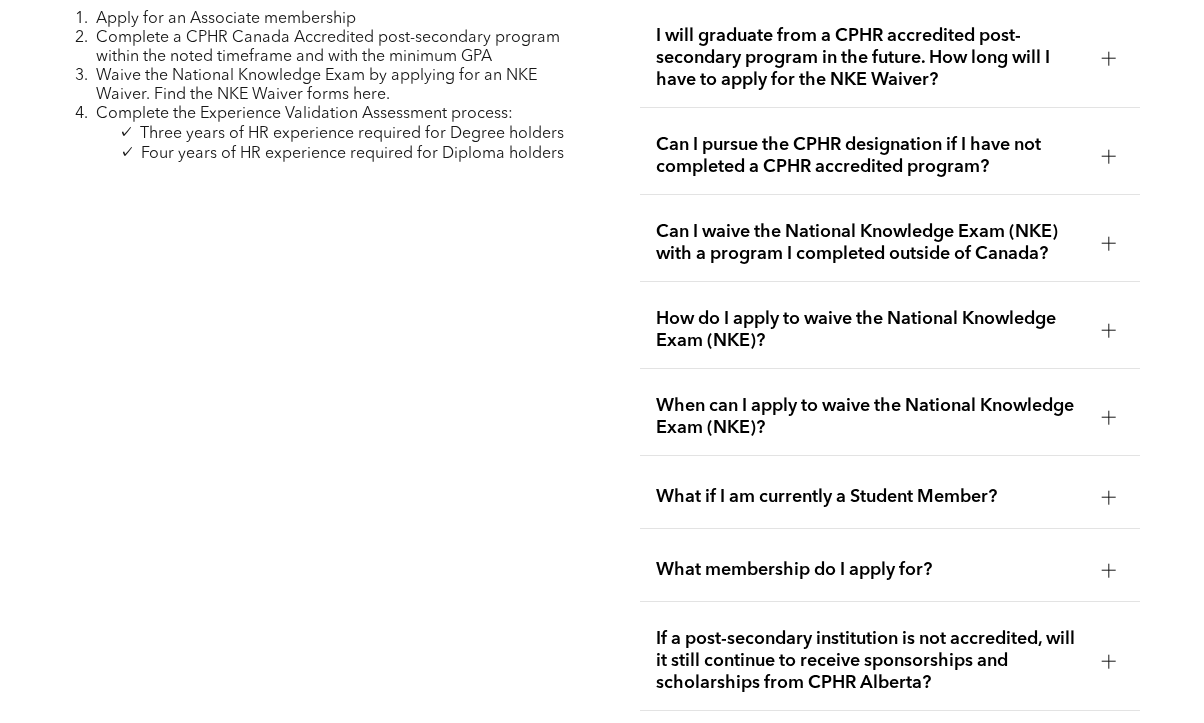 scroll, scrollTop: 3275, scrollLeft: 0, axis: vertical 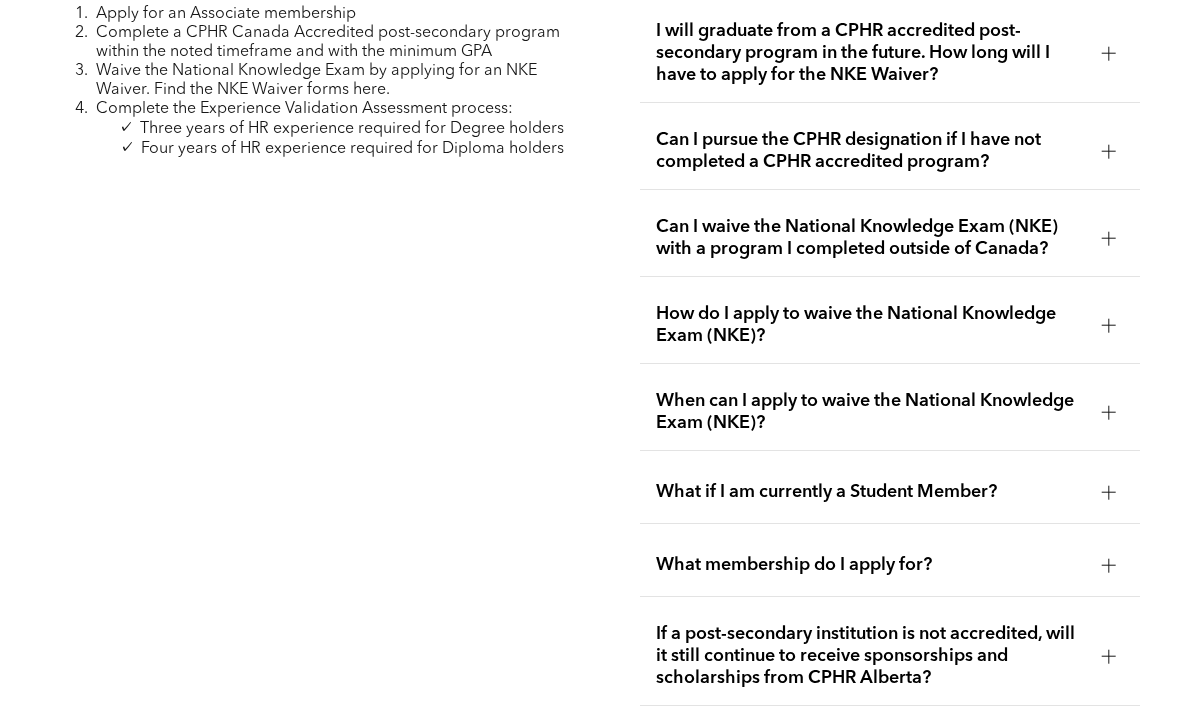 click on "What if I am currently a Student Member?" at bounding box center [871, 493] 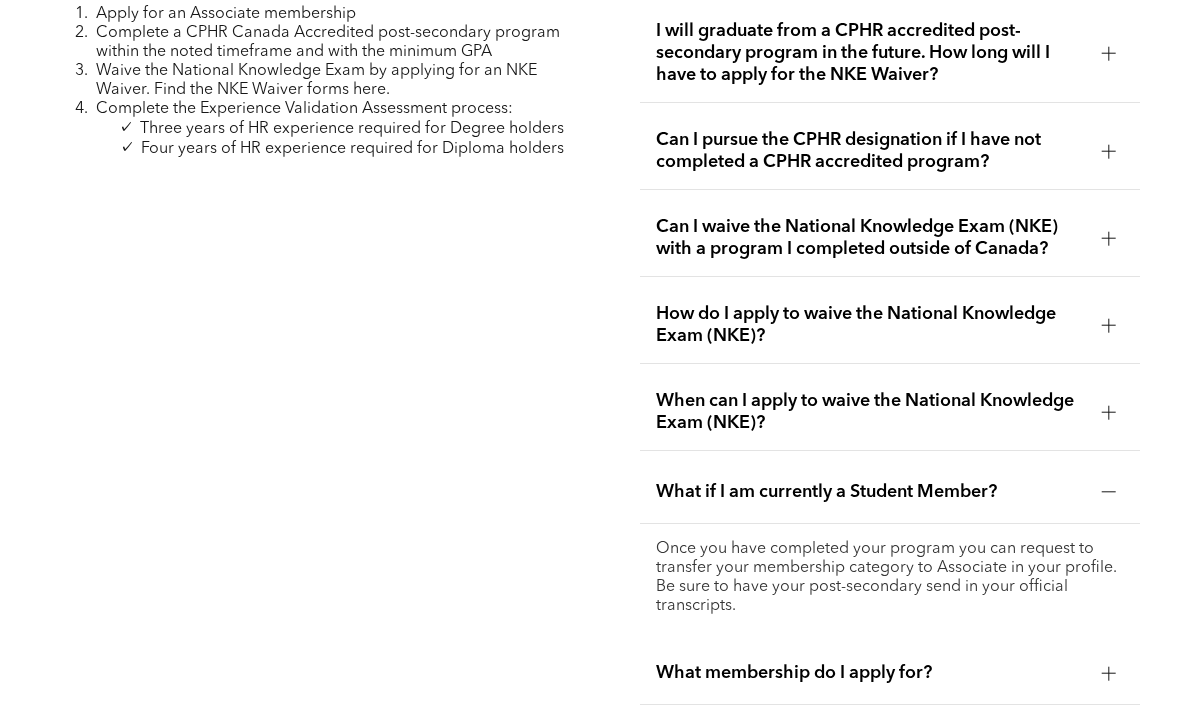 scroll, scrollTop: 3276, scrollLeft: 0, axis: vertical 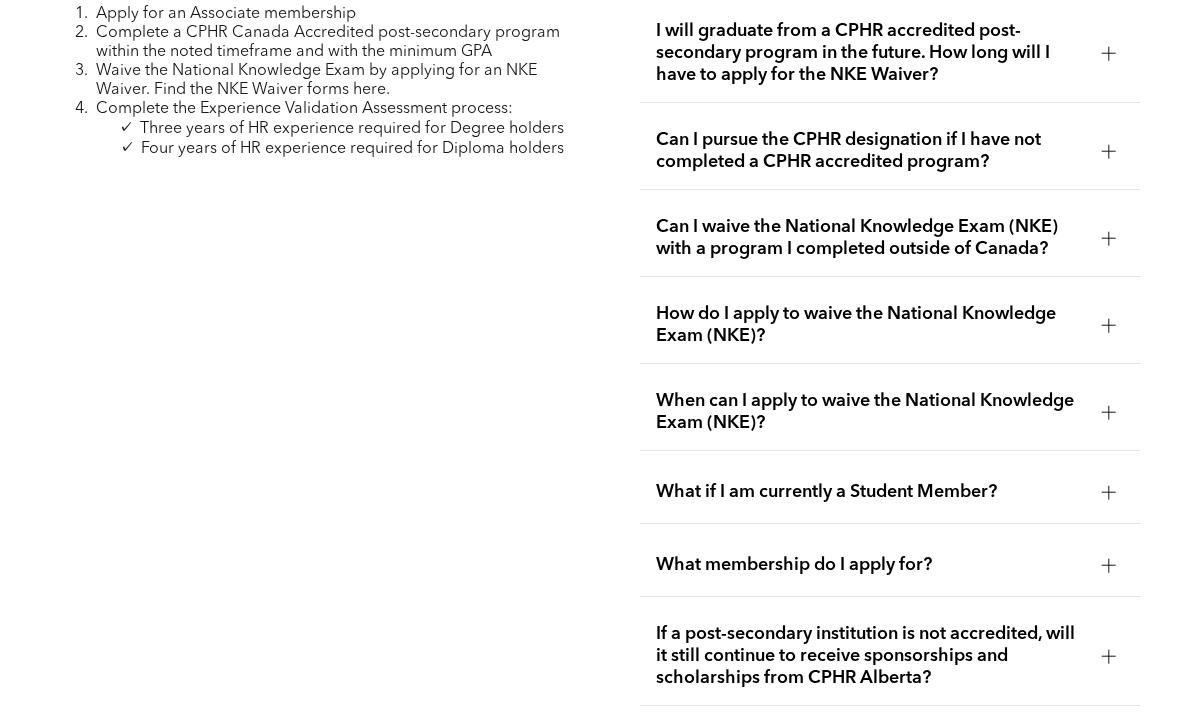 click on "When can I apply to waive the National Knowledge Exam (NKE)?" at bounding box center [890, 412] 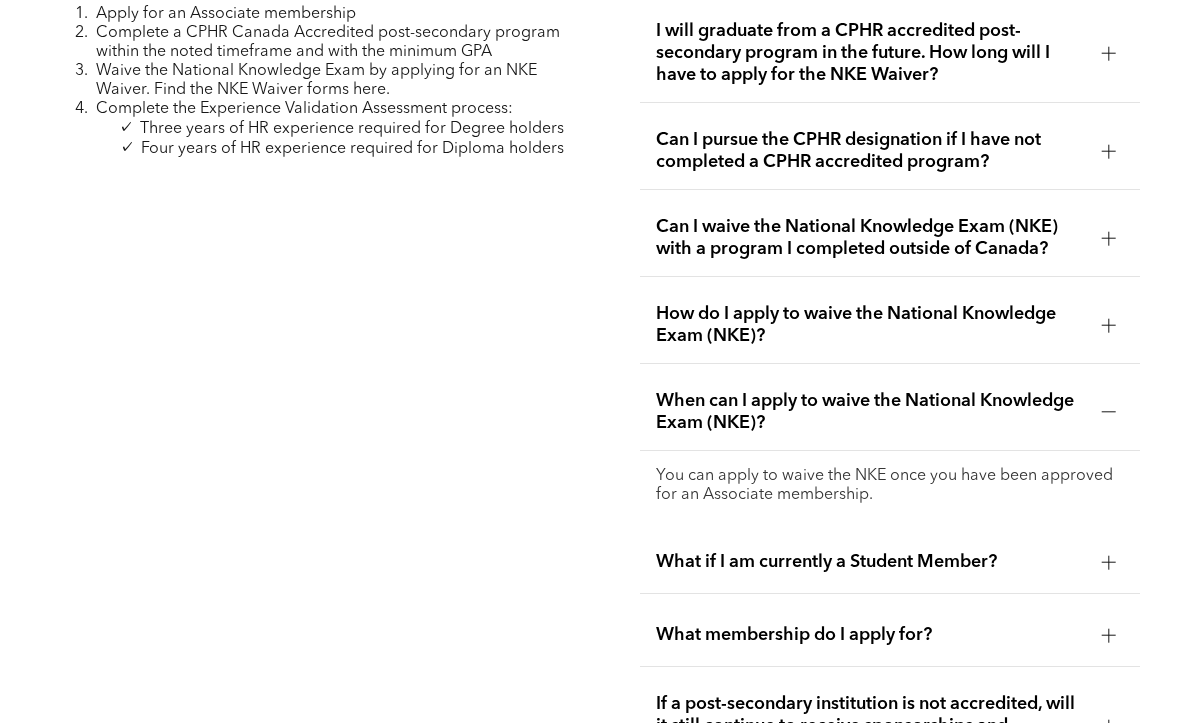 click on "How do I apply to waive the National Knowledge Exam (NKE)?" at bounding box center (890, 325) 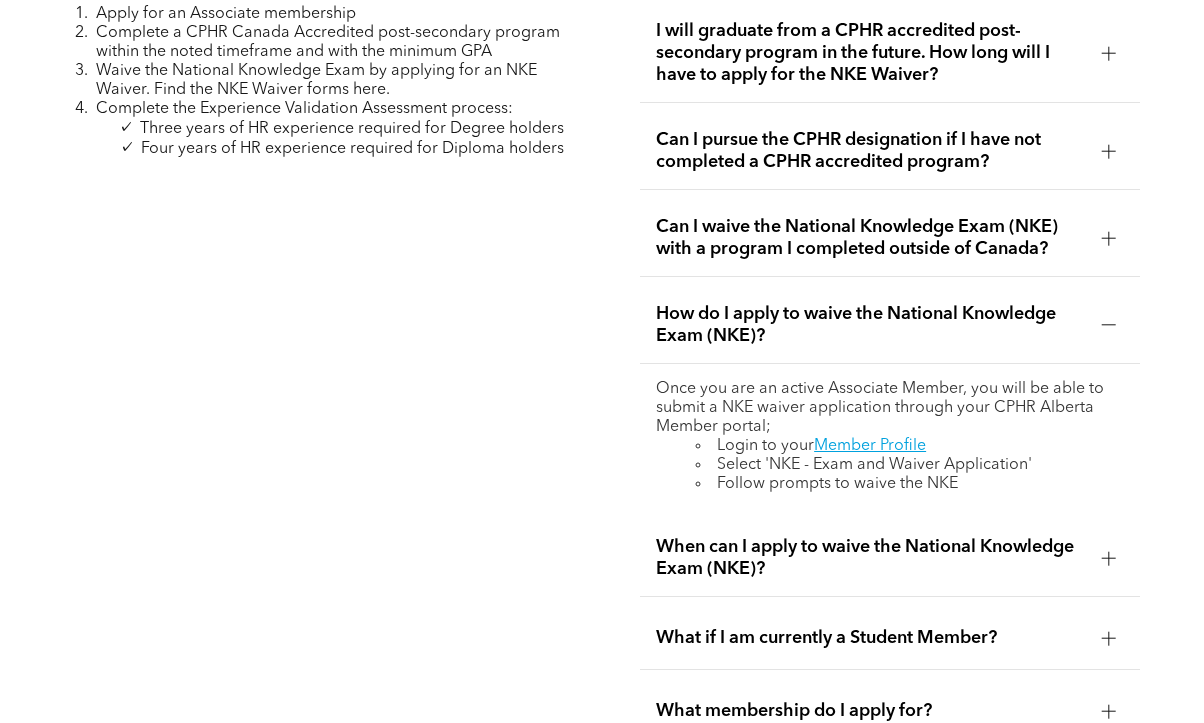 click at bounding box center (1109, 325) 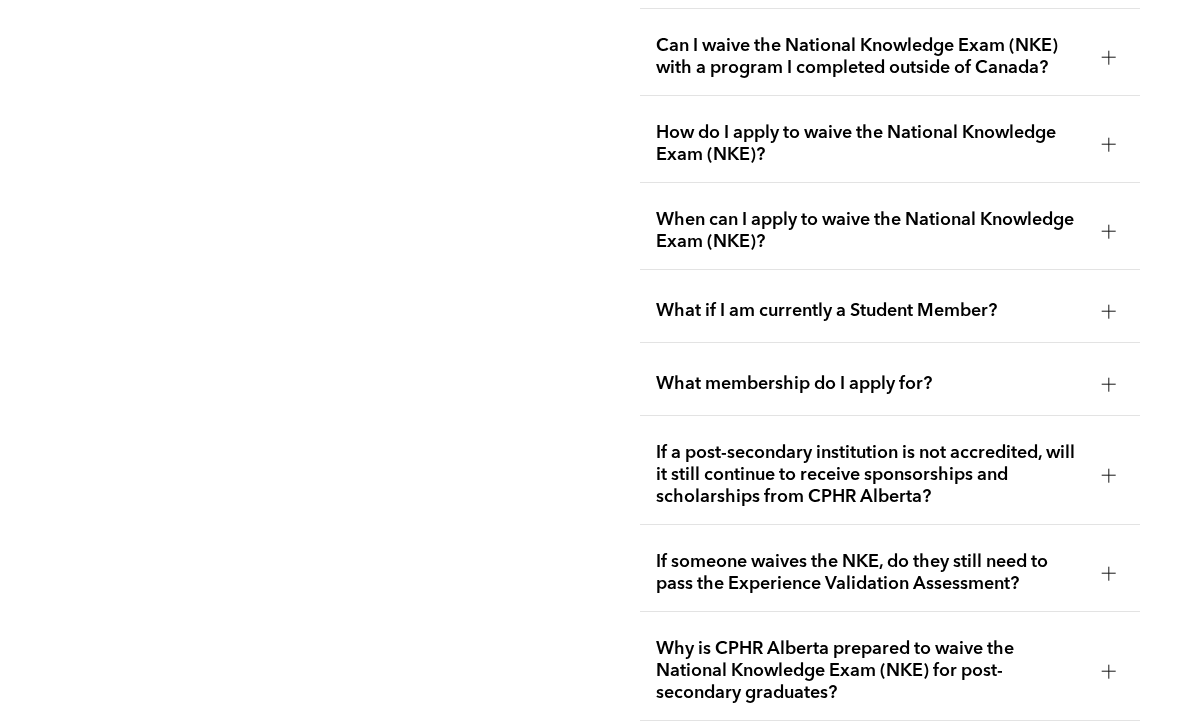 scroll, scrollTop: 3457, scrollLeft: 0, axis: vertical 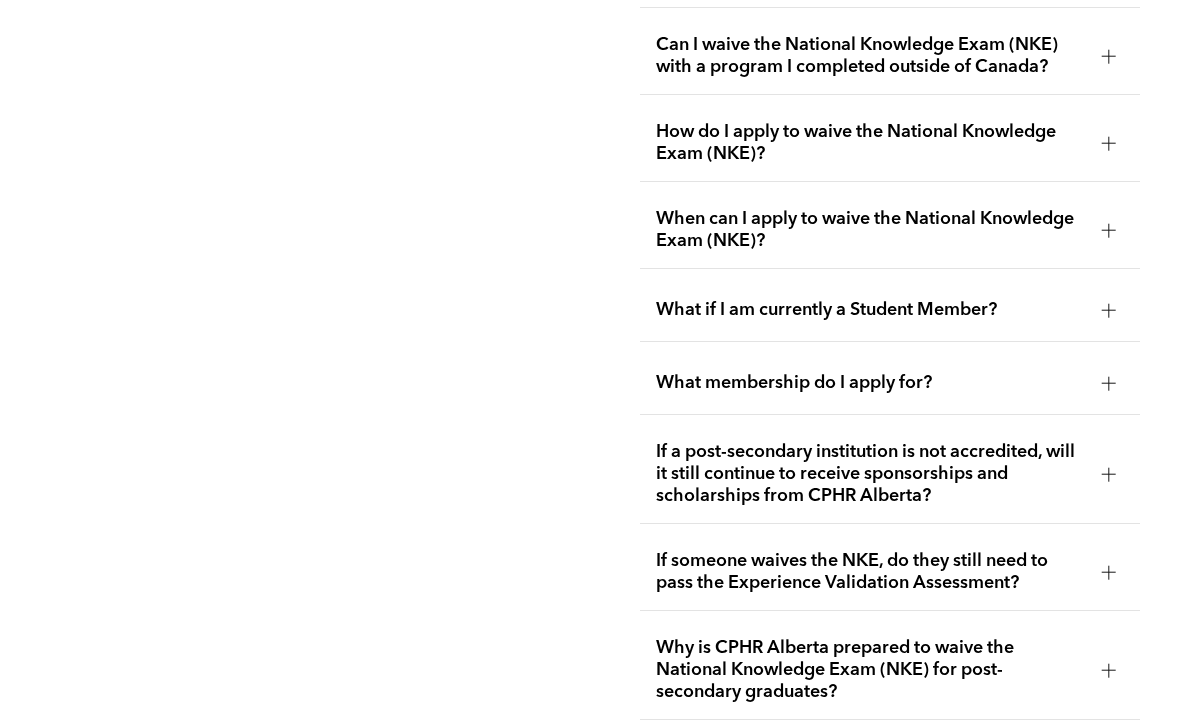 click on "What if I am currently a Student Member?" at bounding box center [890, 311] 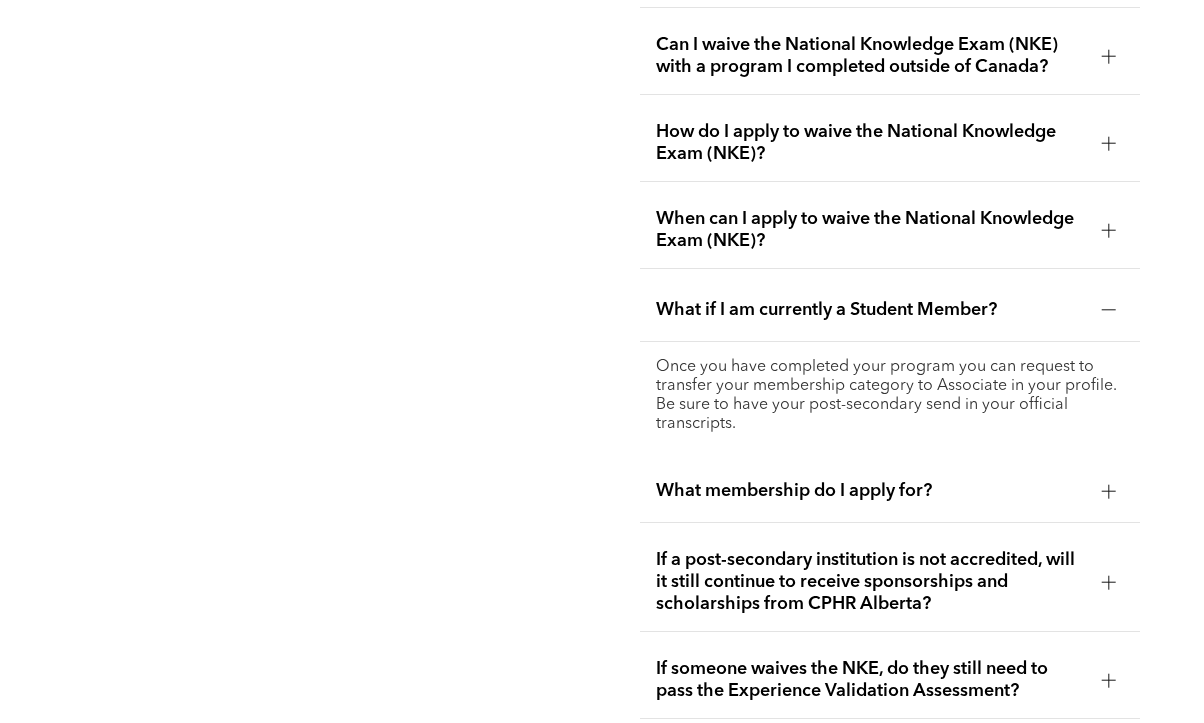 click on "Once you have completed your program you can request to transfer your membership category to Associate in your profile. Be sure to have your post-secondary send in your official transcripts." at bounding box center [890, 396] 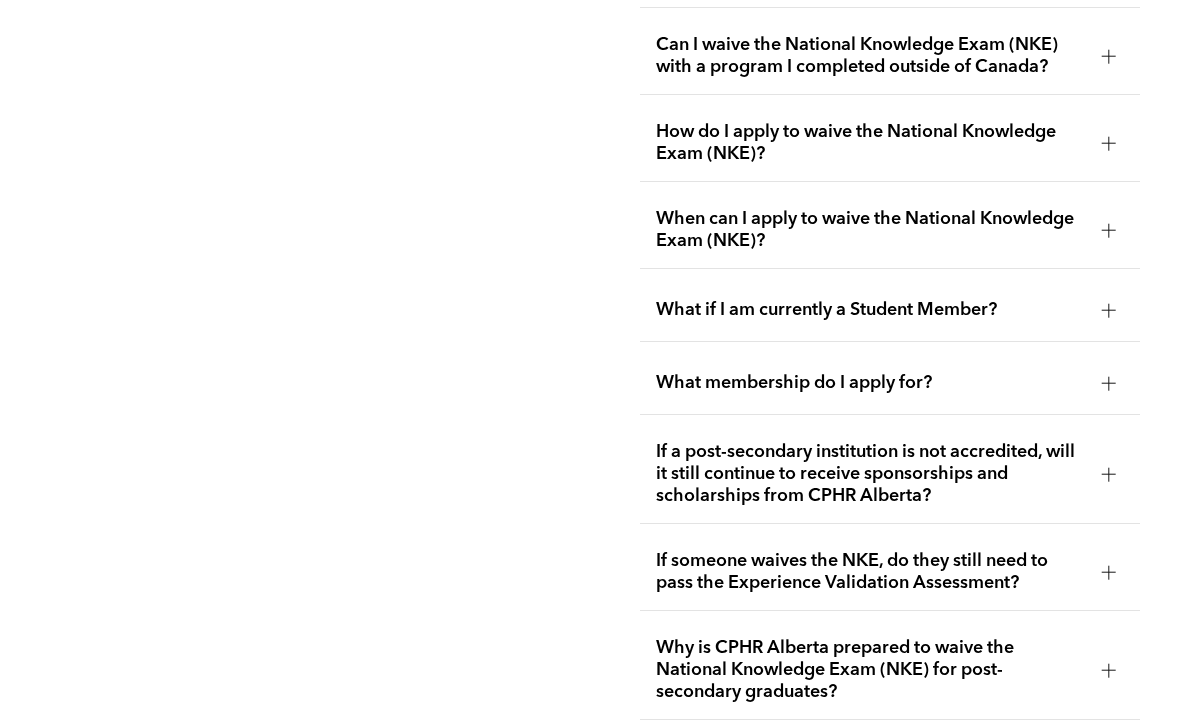click at bounding box center [1109, 383] 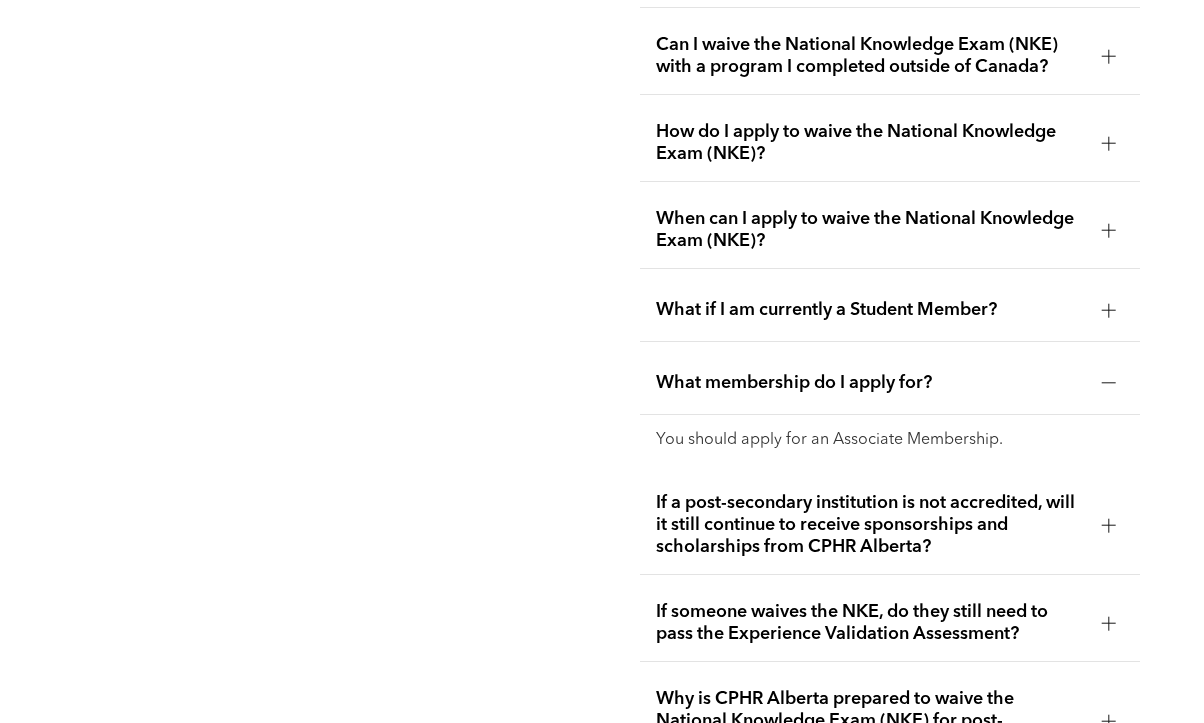 click at bounding box center (1109, 383) 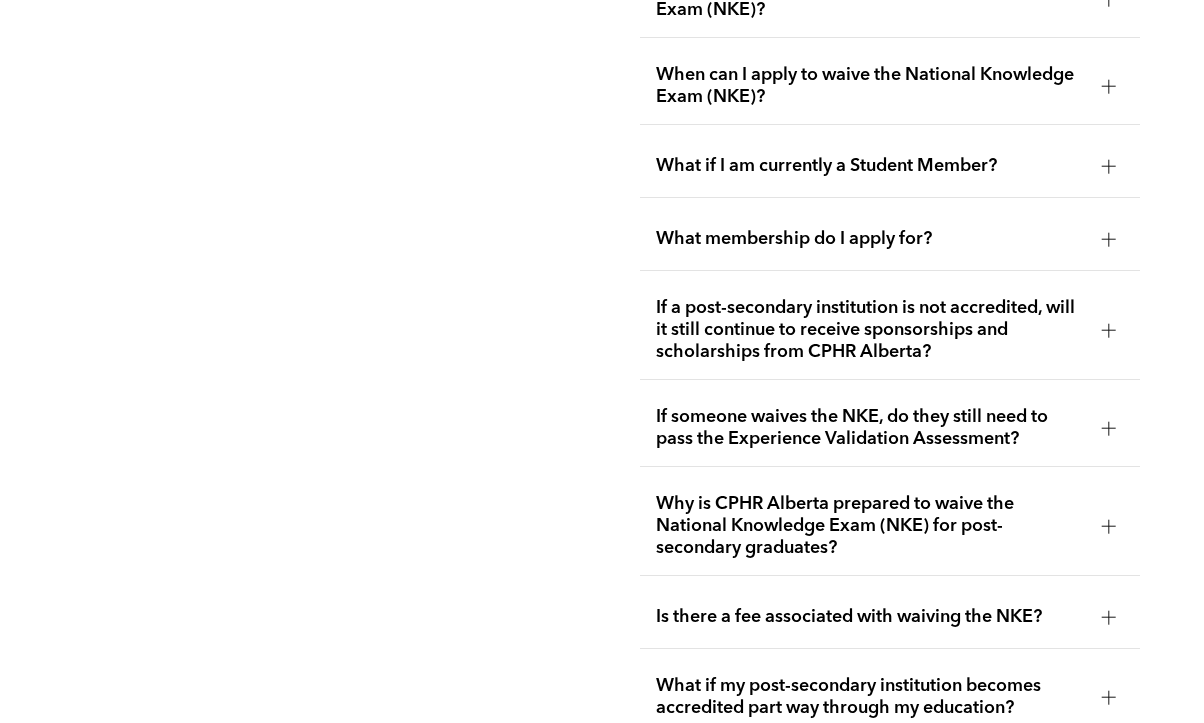 scroll, scrollTop: 3603, scrollLeft: 0, axis: vertical 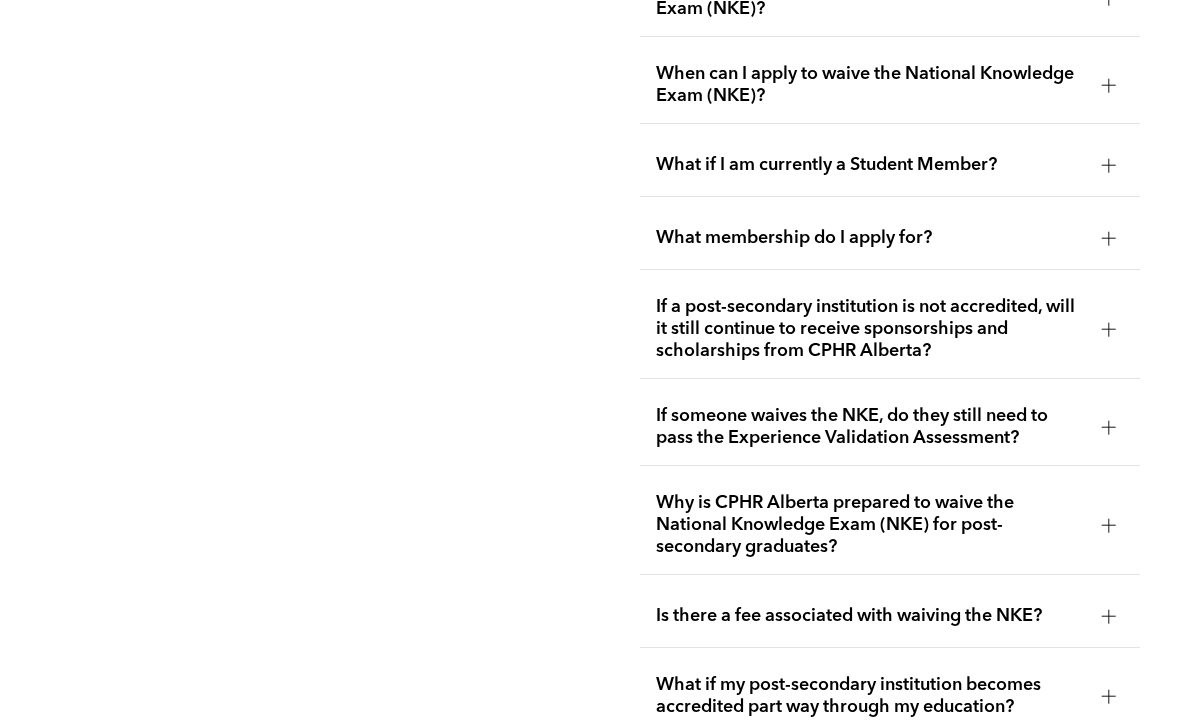 click at bounding box center (1109, 329) 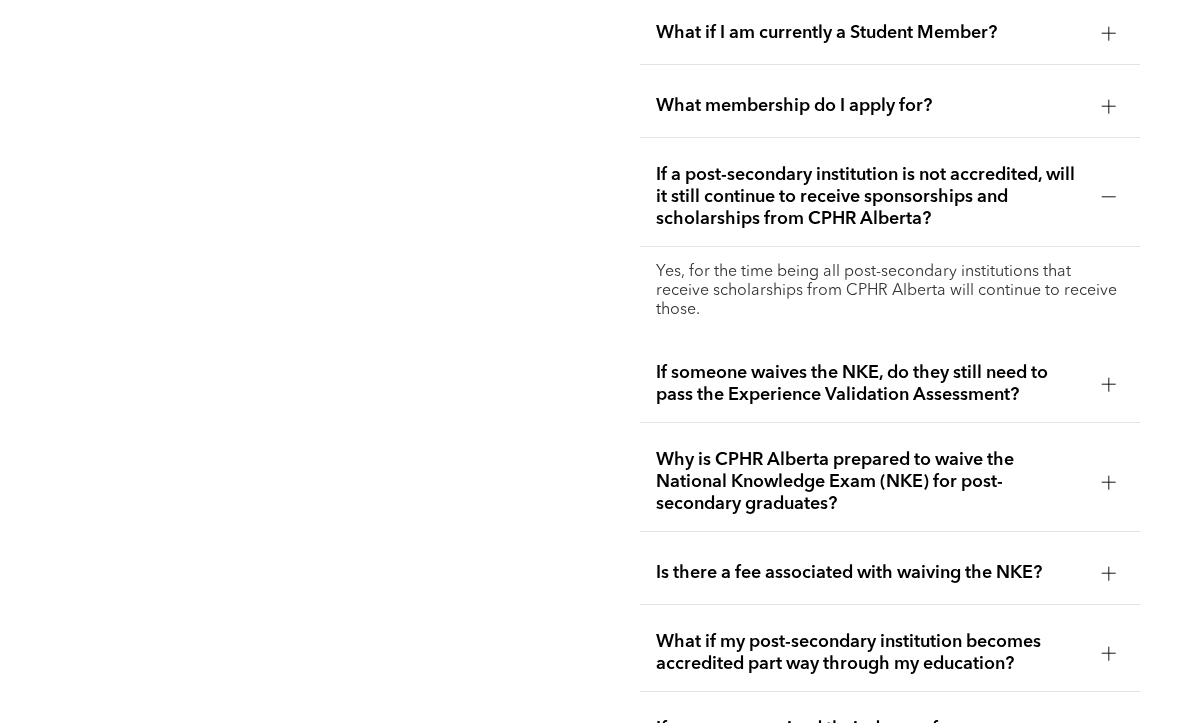 scroll, scrollTop: 3744, scrollLeft: 0, axis: vertical 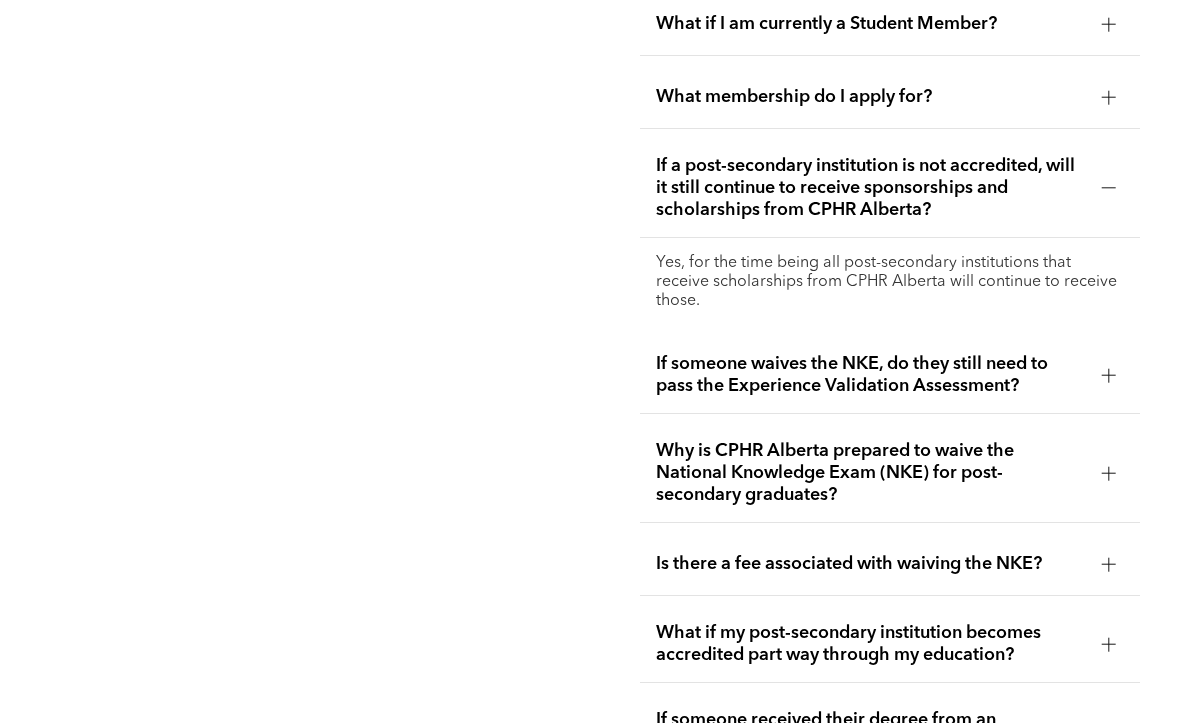 click at bounding box center (1109, 375) 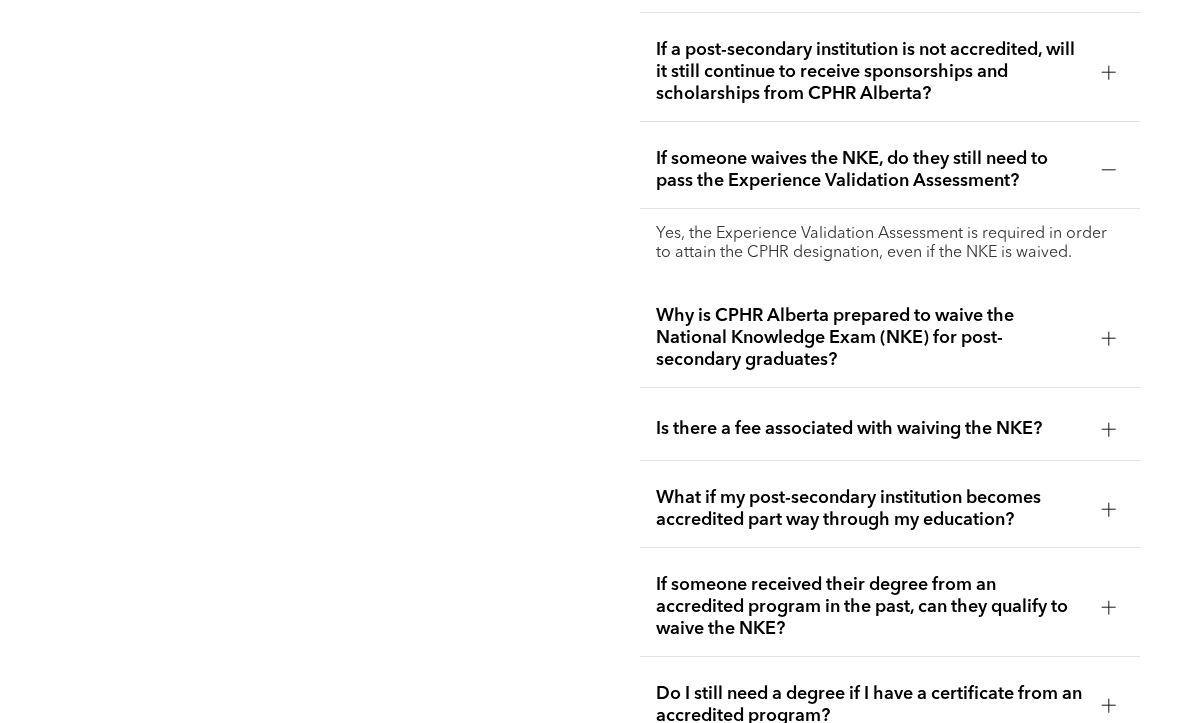 scroll, scrollTop: 3864, scrollLeft: 0, axis: vertical 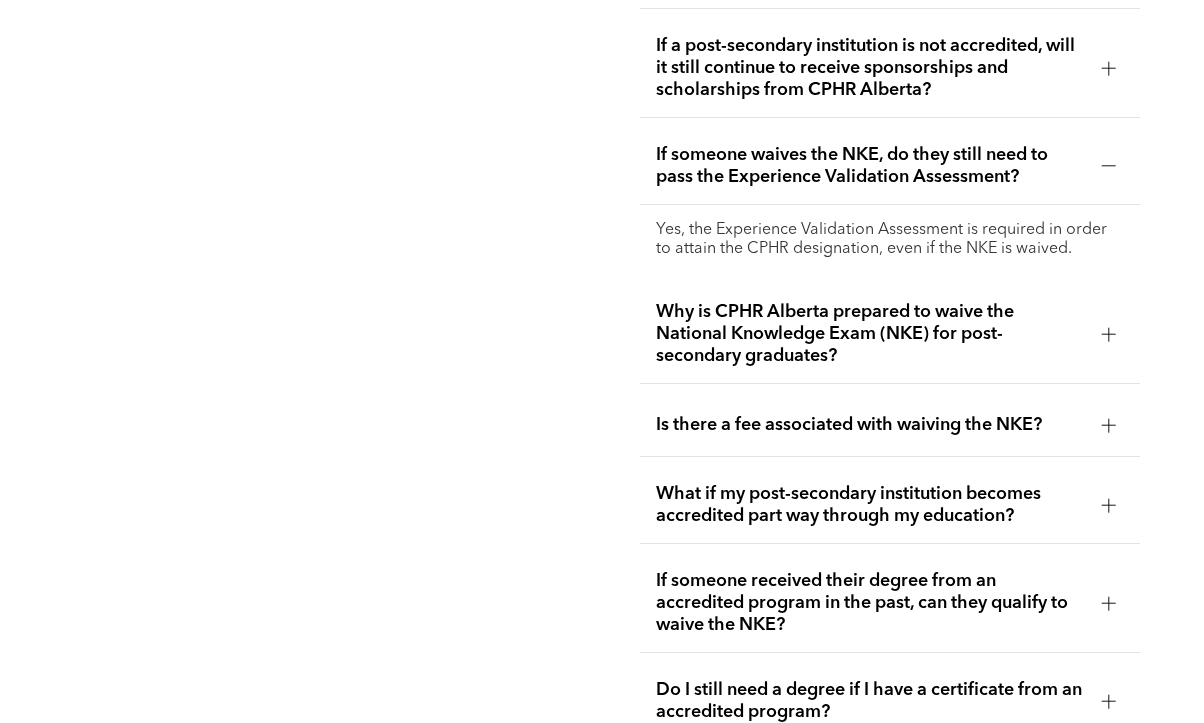 click on "Why is CPHR Alberta prepared to waive the National Knowledge Exam (NKE) for post-secondary graduates?" at bounding box center [890, 334] 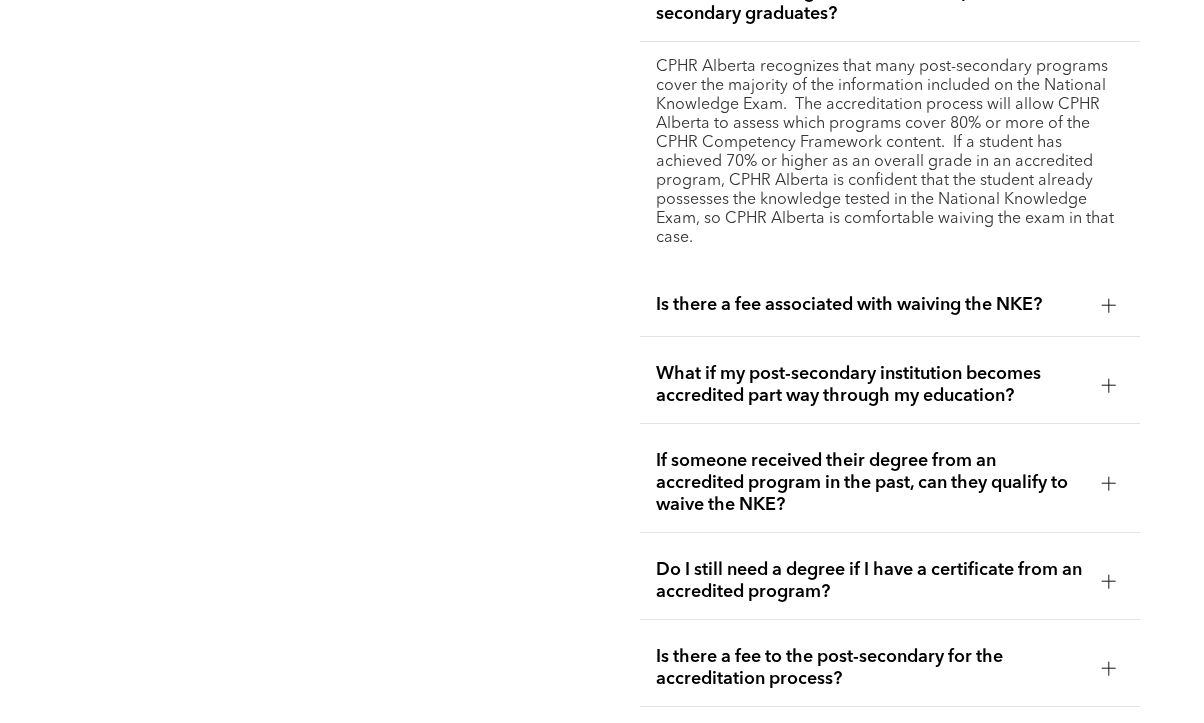 scroll, scrollTop: 4137, scrollLeft: 0, axis: vertical 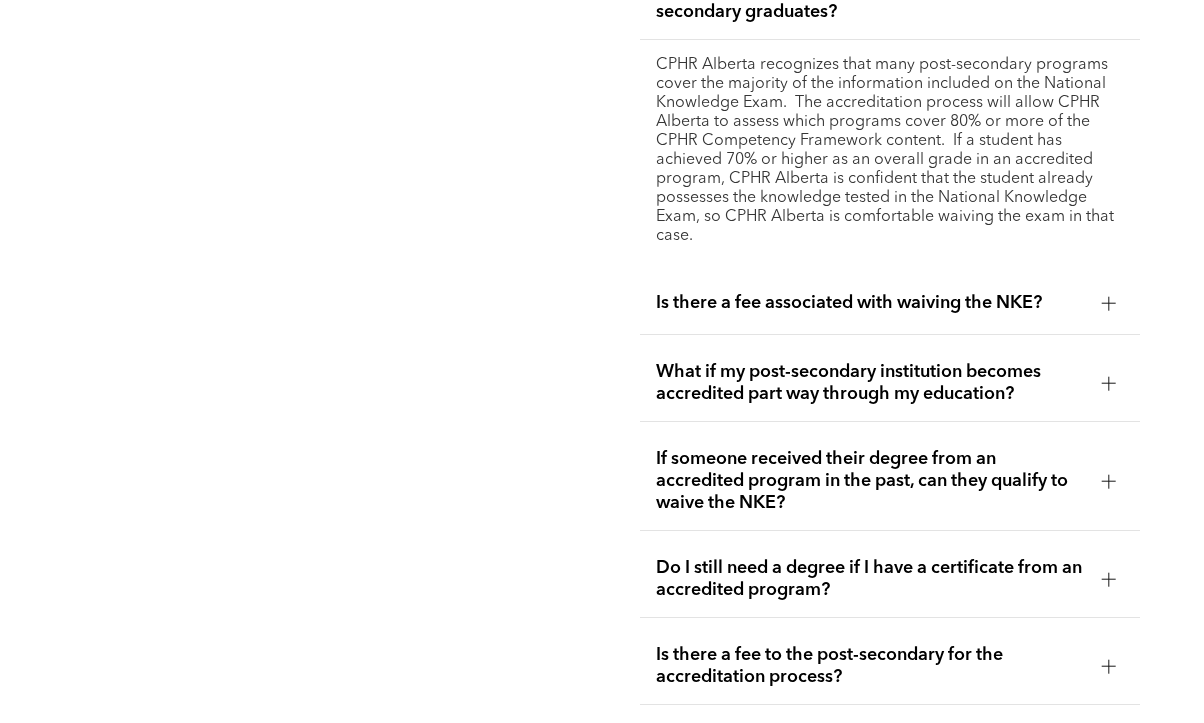 click at bounding box center [1109, 304] 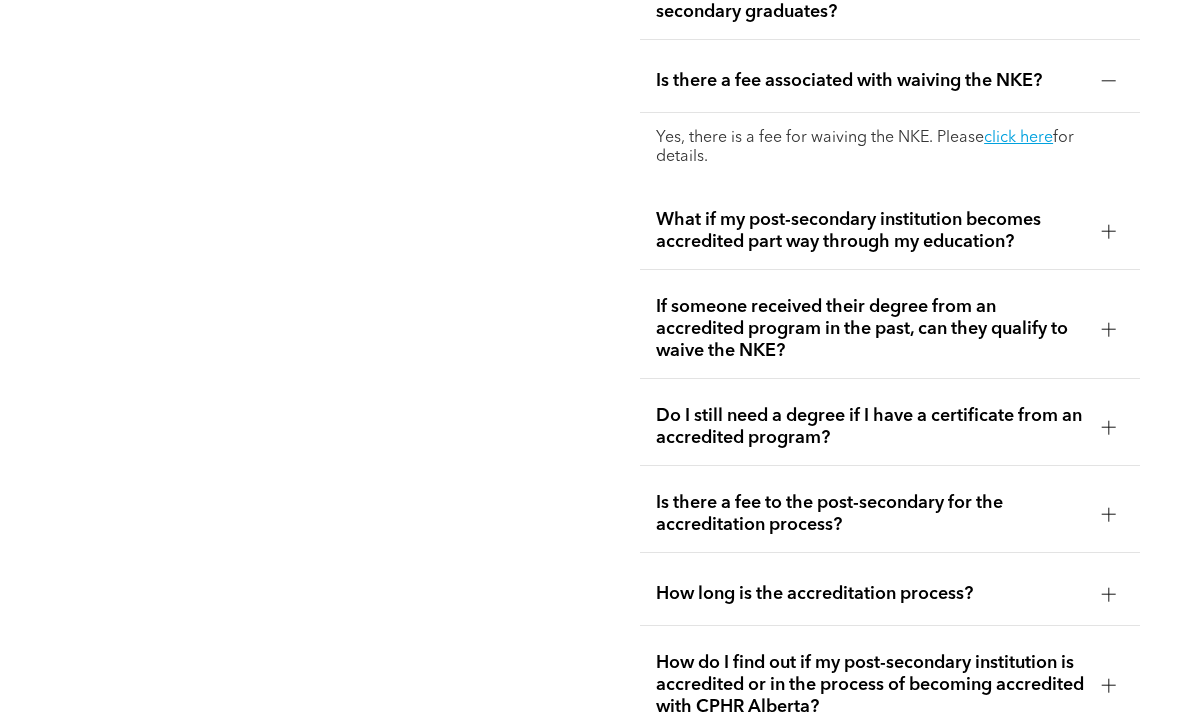 scroll, scrollTop: 4138, scrollLeft: 0, axis: vertical 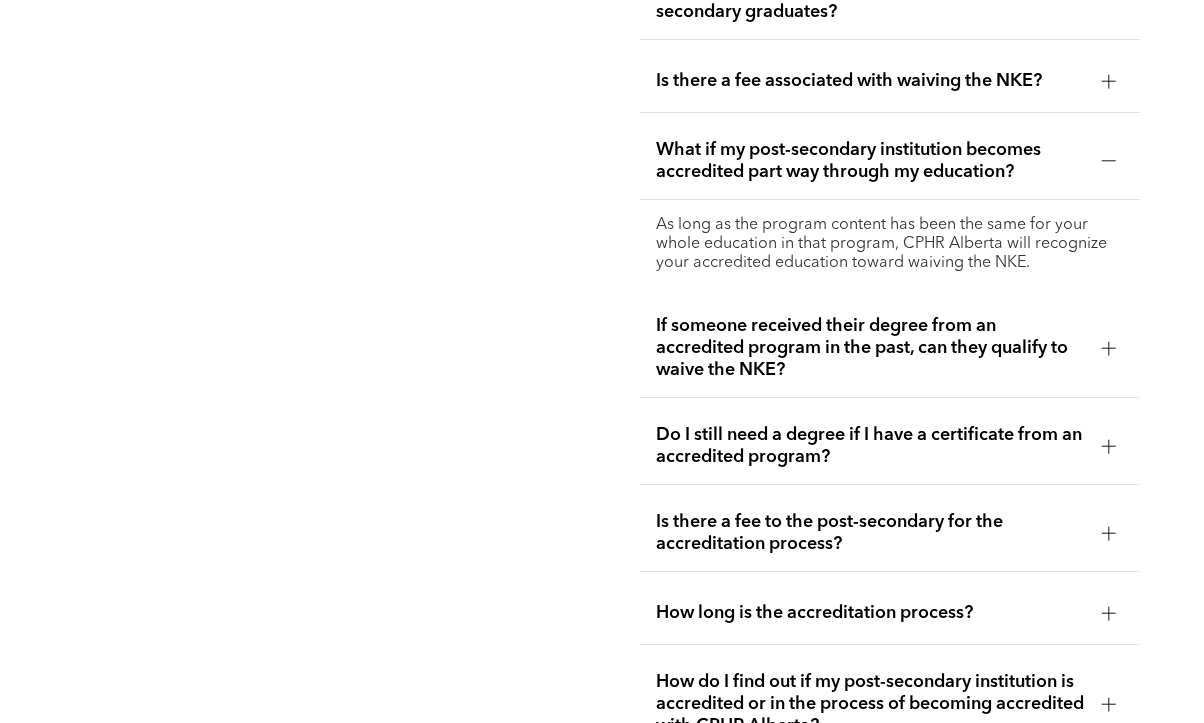 click at bounding box center (1109, 348) 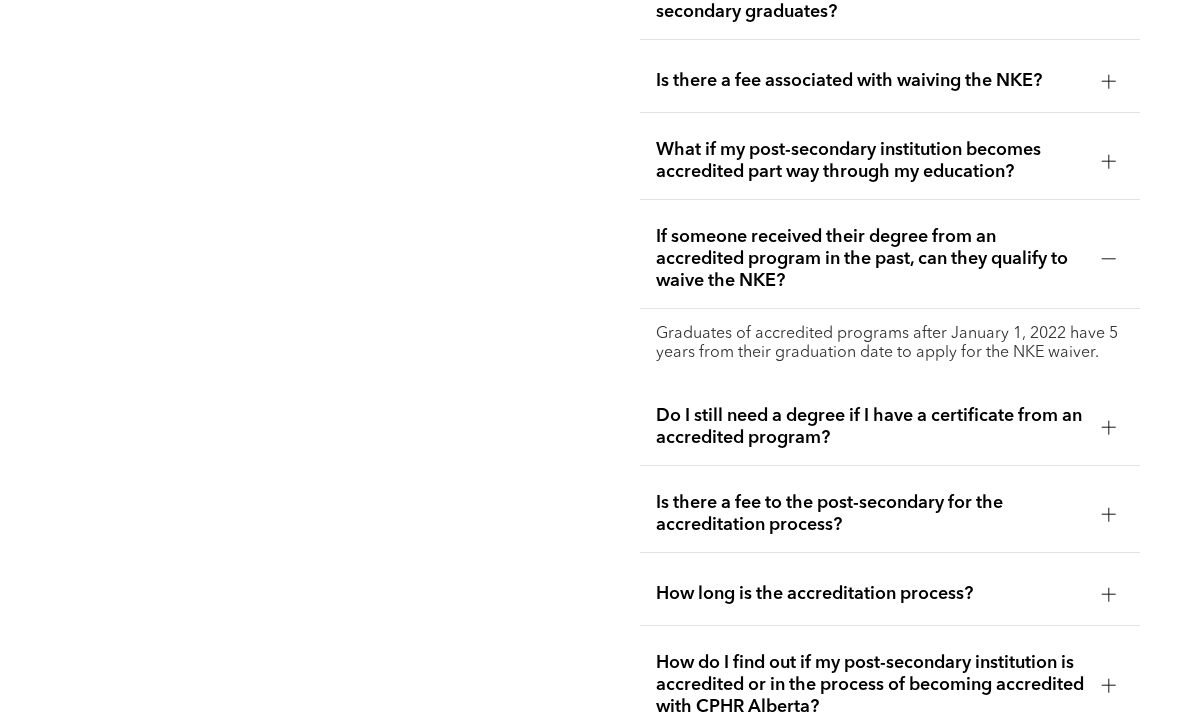 click on "Do I still need a degree if I have a certificate from an accredited program?" at bounding box center [890, 427] 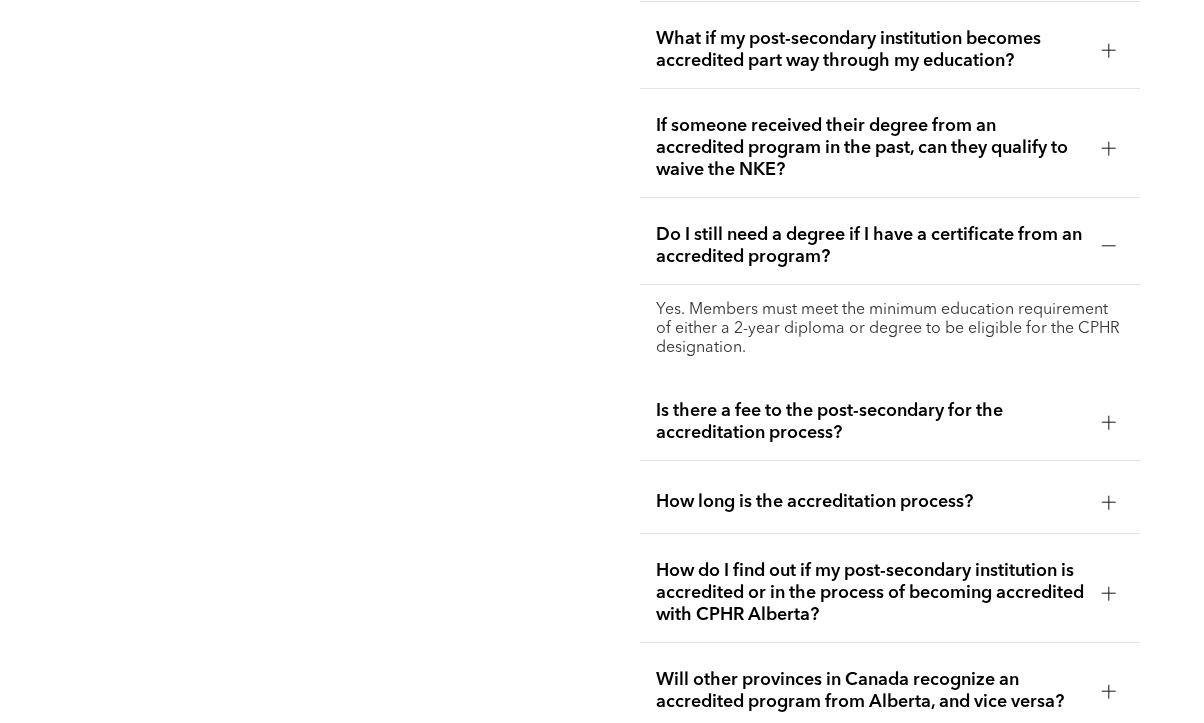 scroll, scrollTop: 4253, scrollLeft: 0, axis: vertical 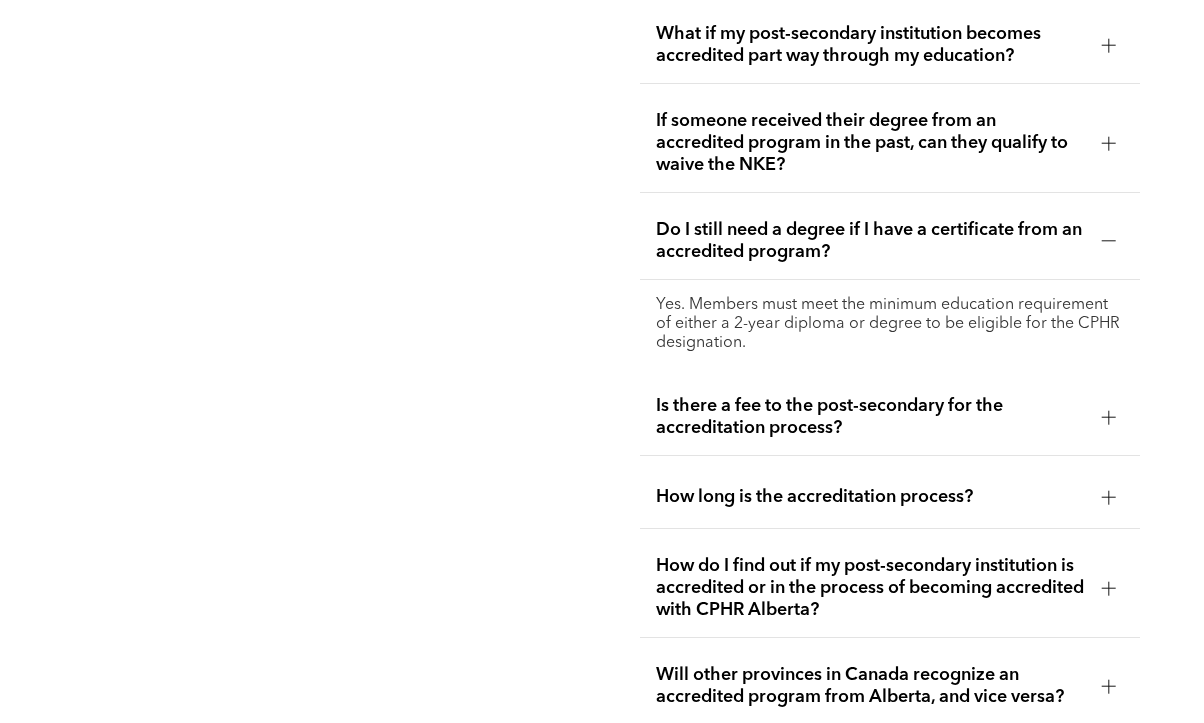 click at bounding box center (1109, 418) 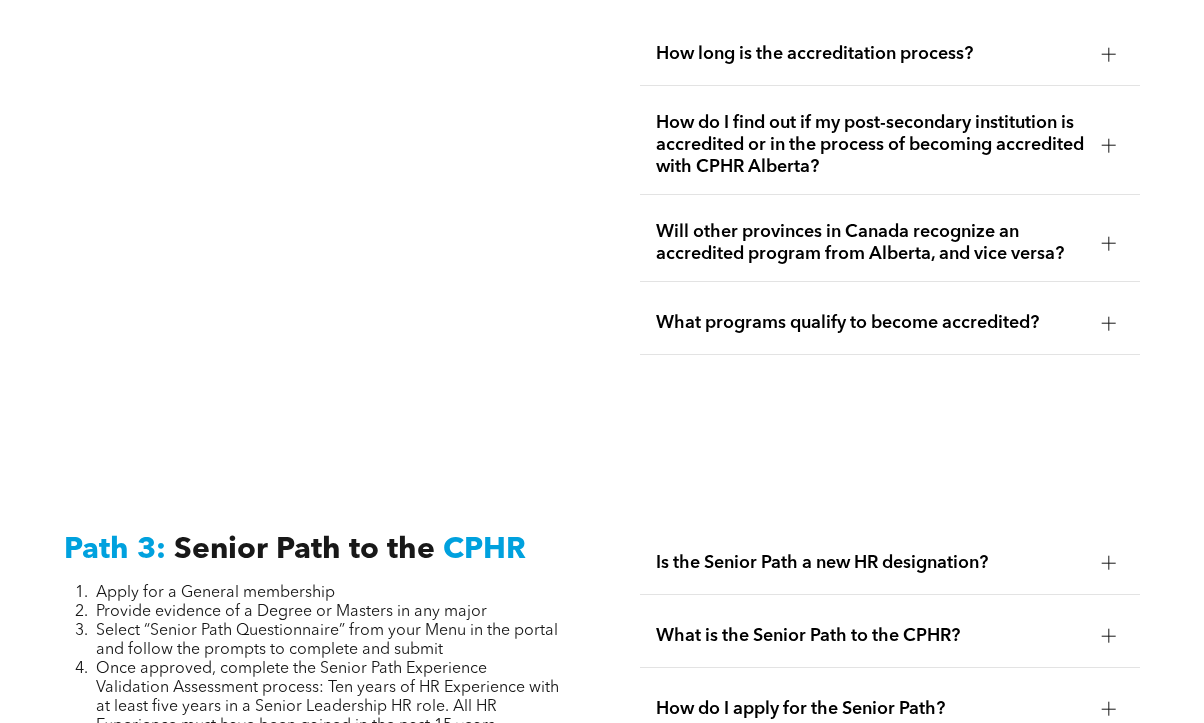 scroll, scrollTop: 4704, scrollLeft: 0, axis: vertical 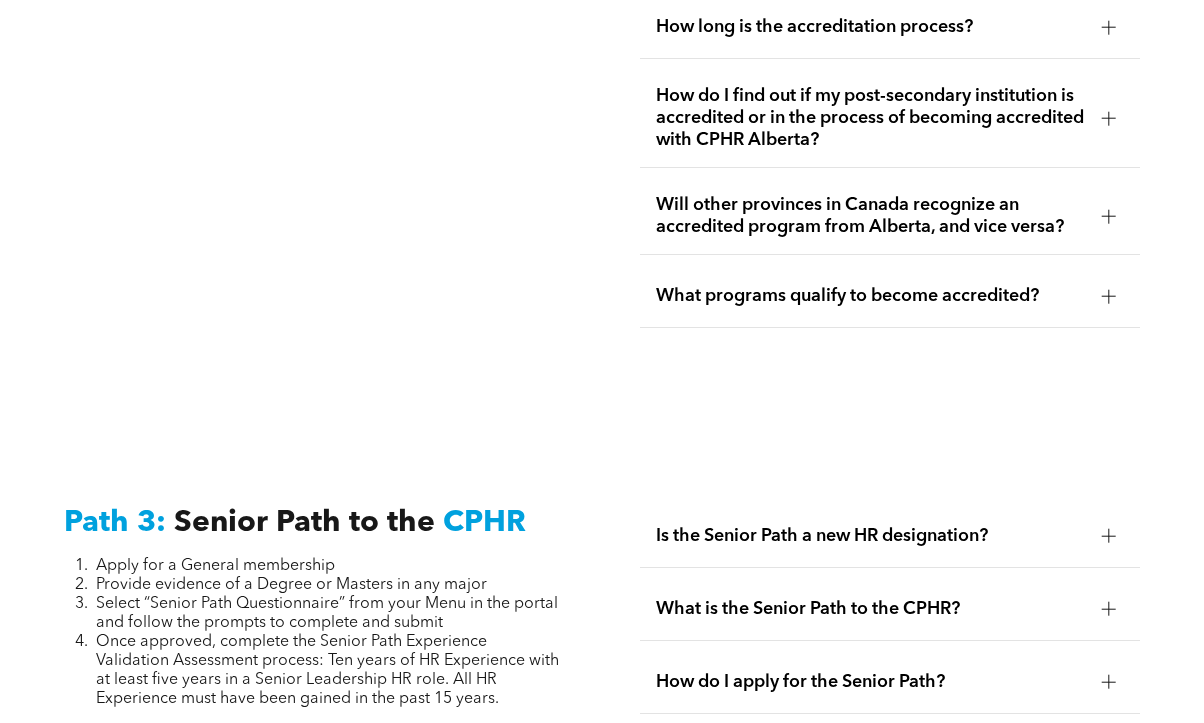 click at bounding box center [1109, 297] 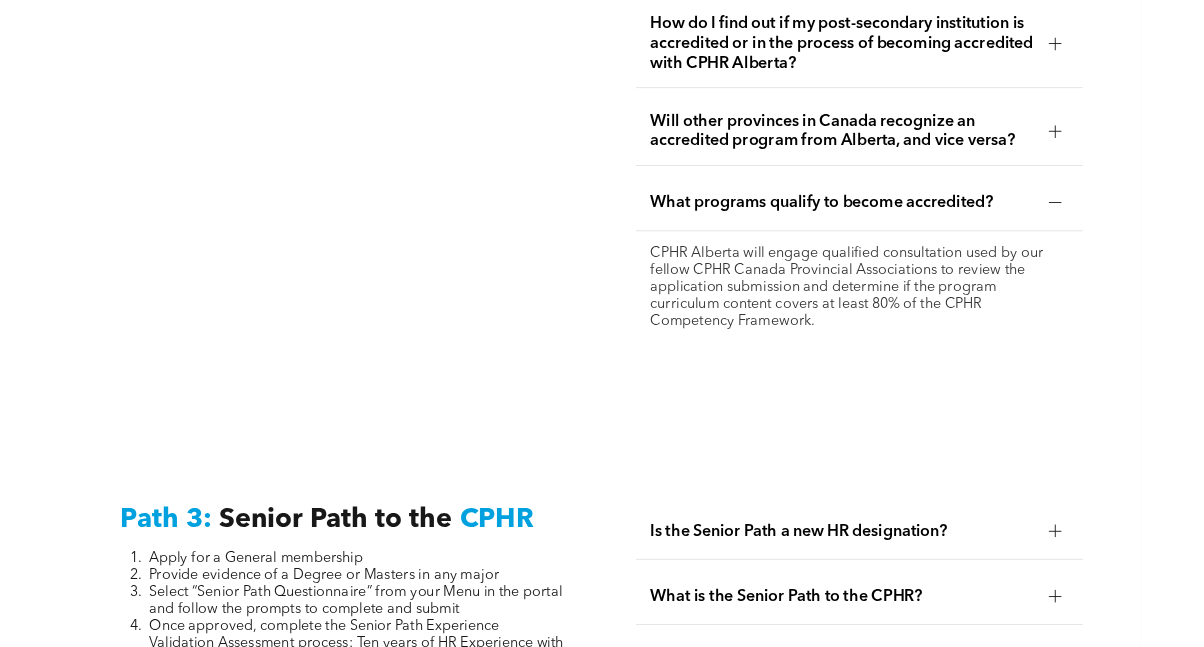 scroll, scrollTop: 4705, scrollLeft: 0, axis: vertical 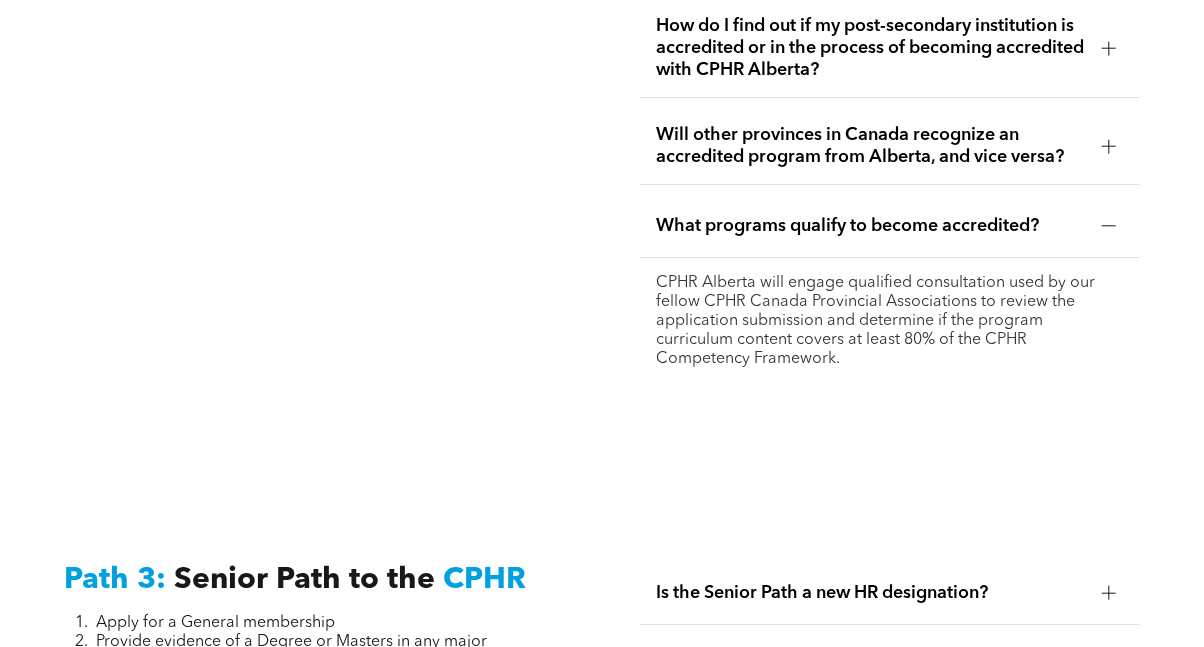 click on "Will other provinces in Canada recognize an accredited program from Alberta, and vice versa?" at bounding box center (890, 146) 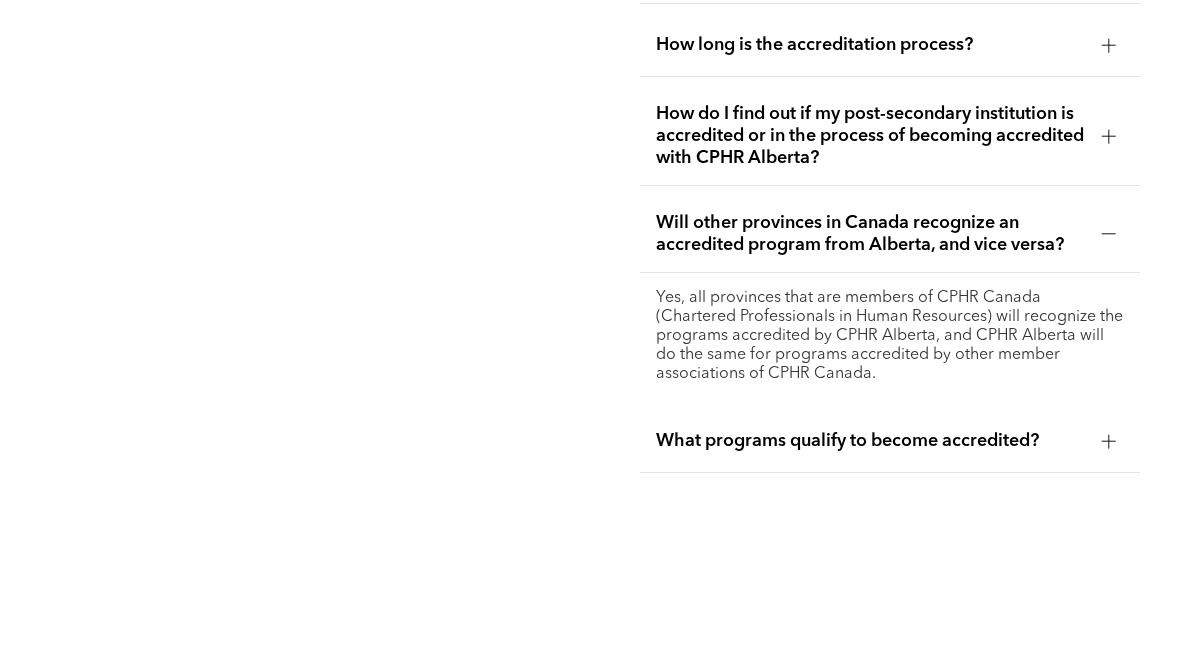 scroll, scrollTop: 4607, scrollLeft: 0, axis: vertical 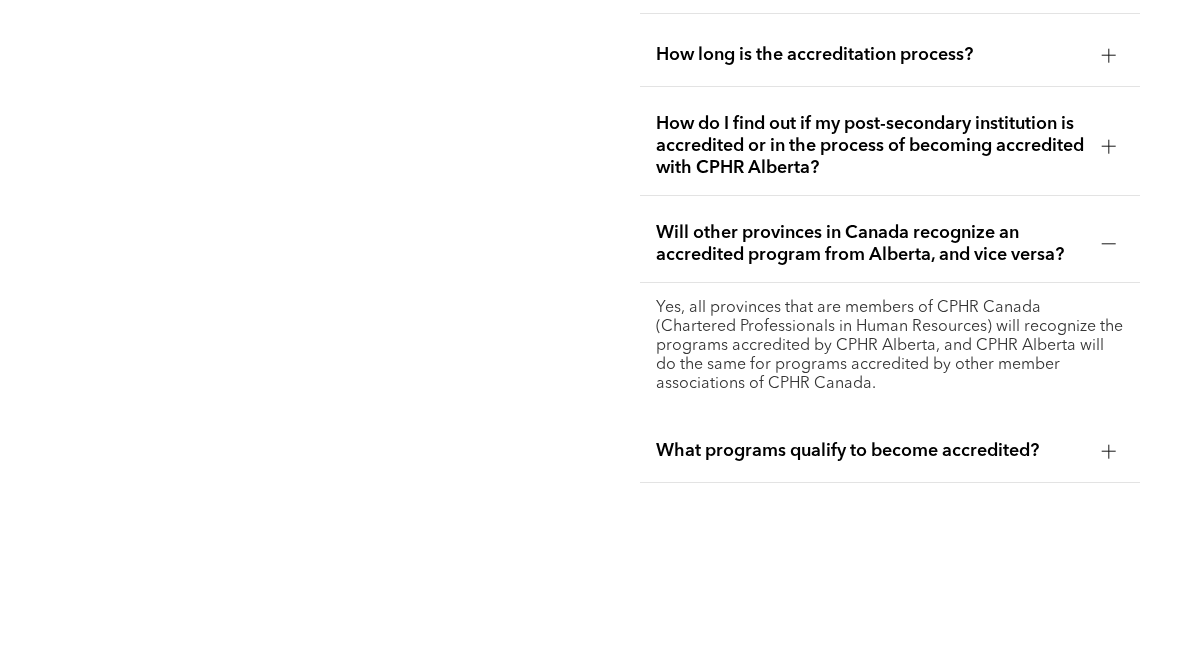 click at bounding box center (1109, 146) 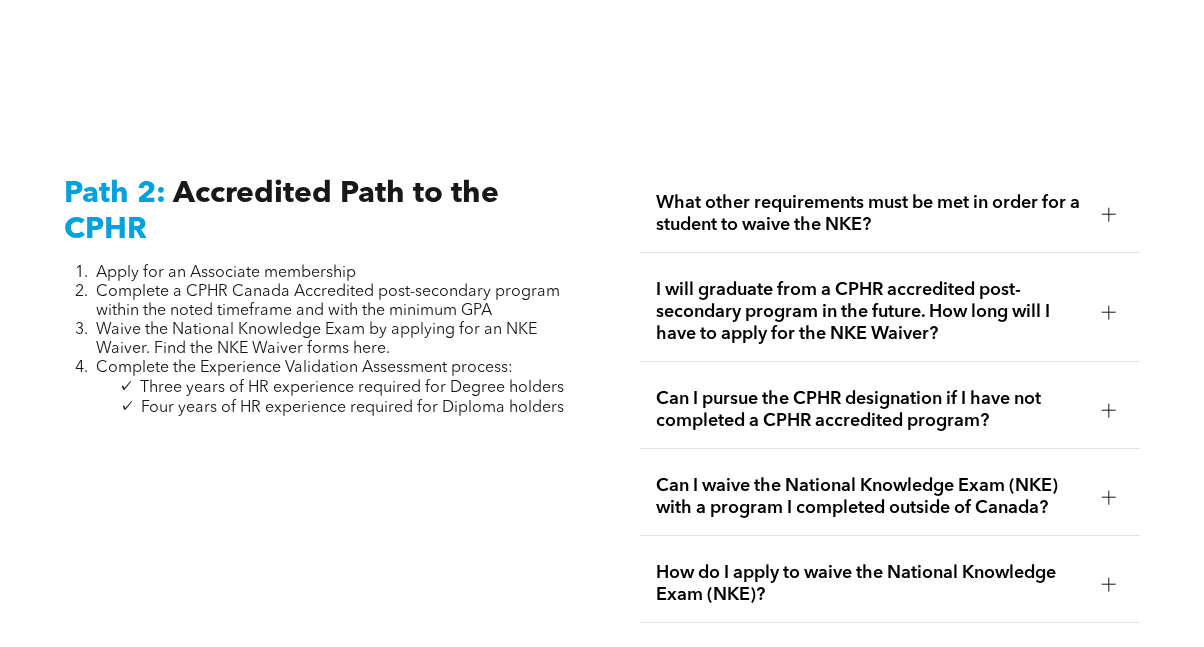 scroll, scrollTop: 2796, scrollLeft: 0, axis: vertical 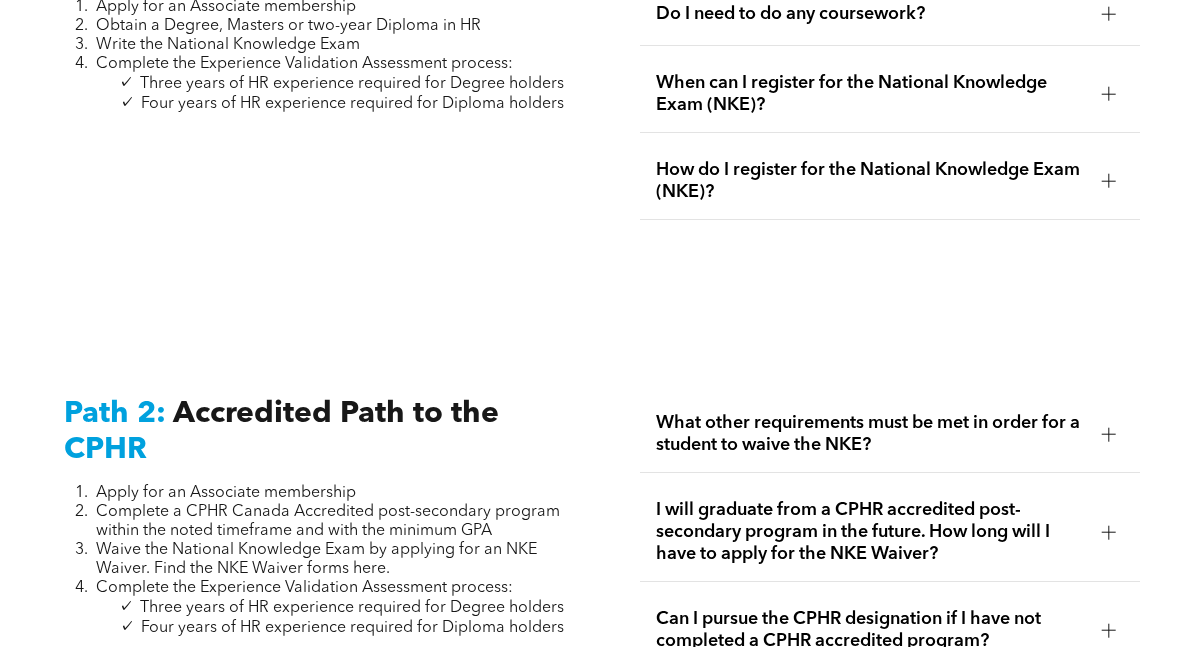 click on "Path 2:" at bounding box center [115, 415] 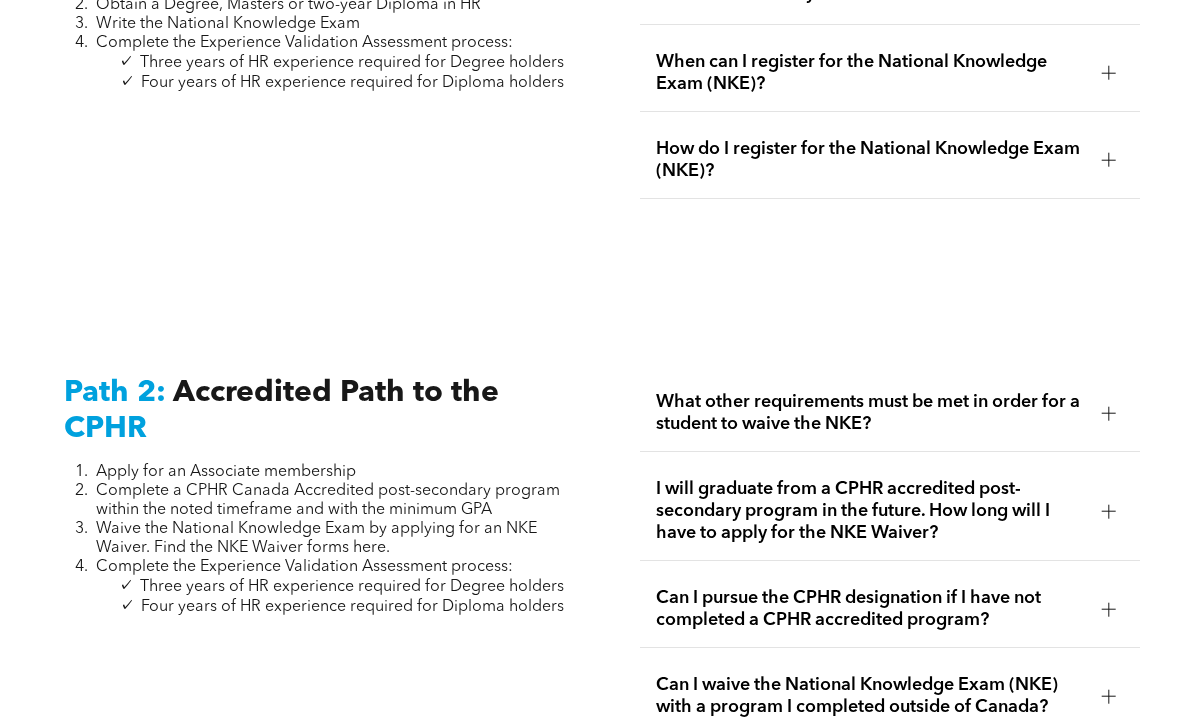 scroll, scrollTop: 2821, scrollLeft: 0, axis: vertical 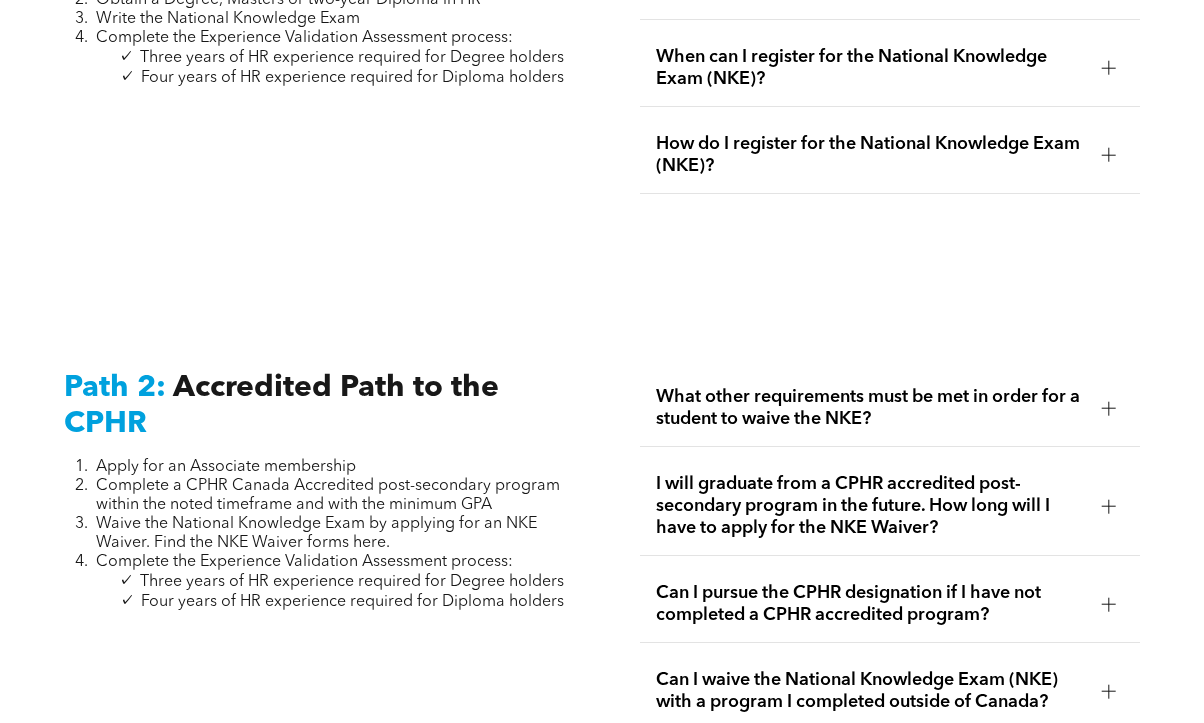 click on "Complete a CPHR Canada Accredited post-secondary program within the noted timeframe and with the minimum GPA" at bounding box center (328, 497) 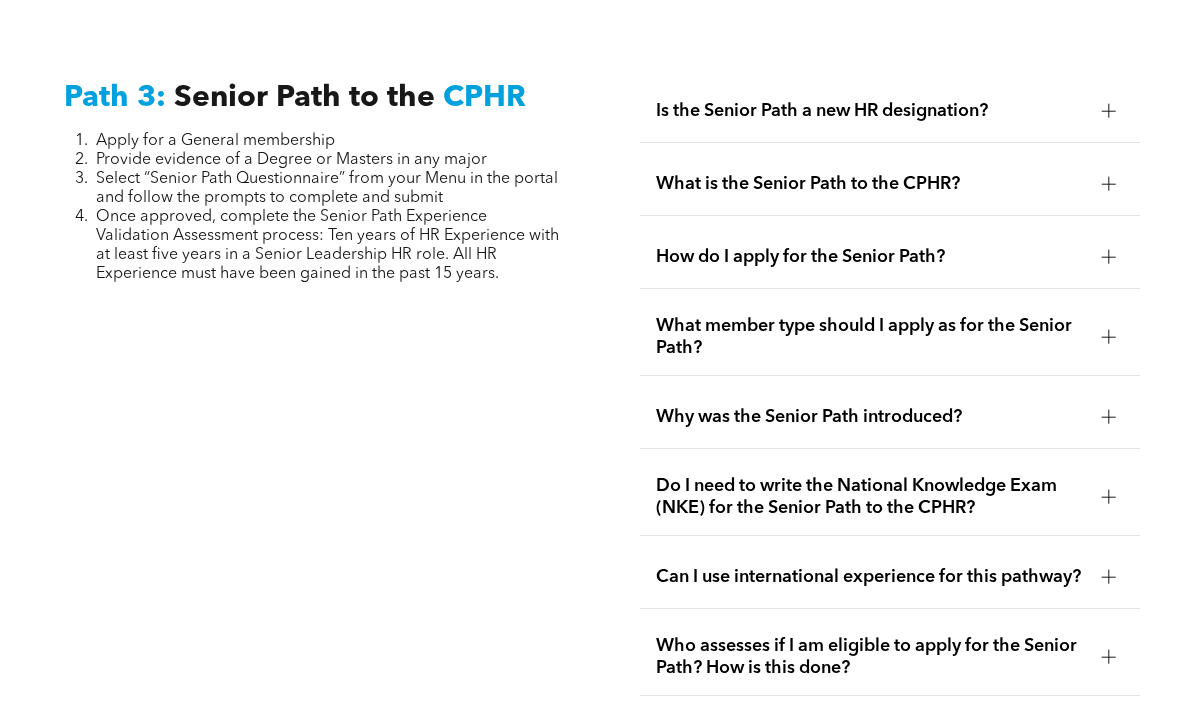 scroll, scrollTop: 5149, scrollLeft: 0, axis: vertical 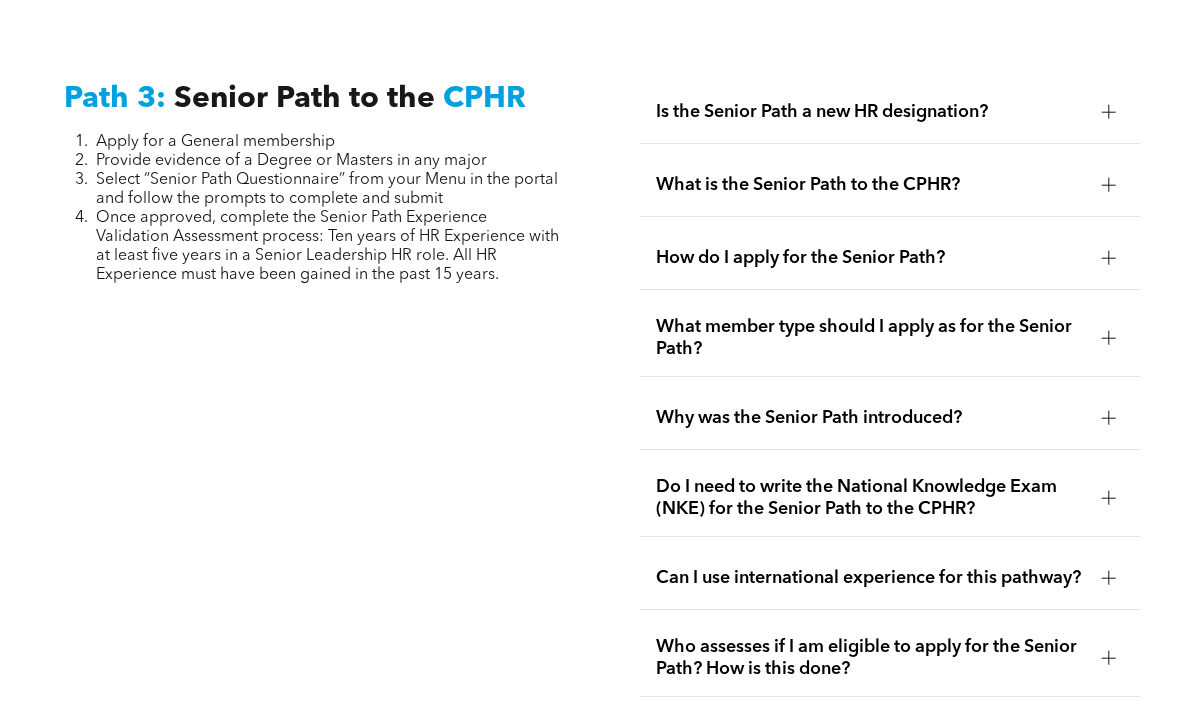 click on "Is the Senior Path a new HR designation?" at bounding box center (890, 111) 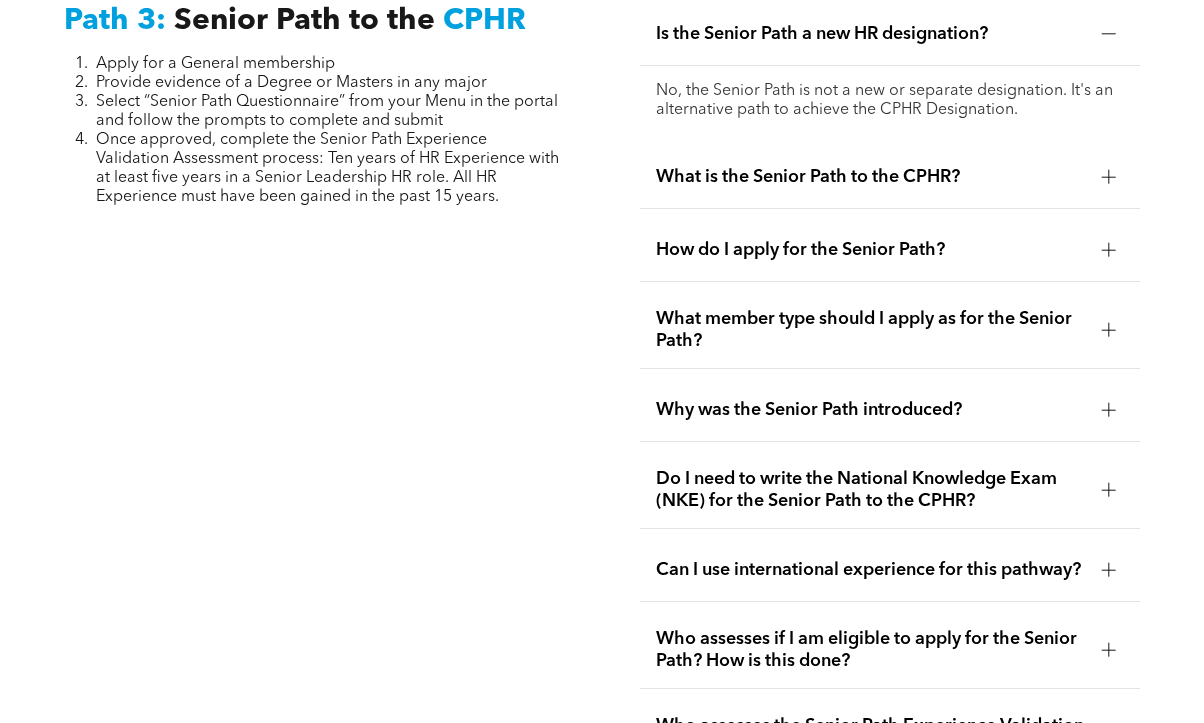 scroll, scrollTop: 5227, scrollLeft: 0, axis: vertical 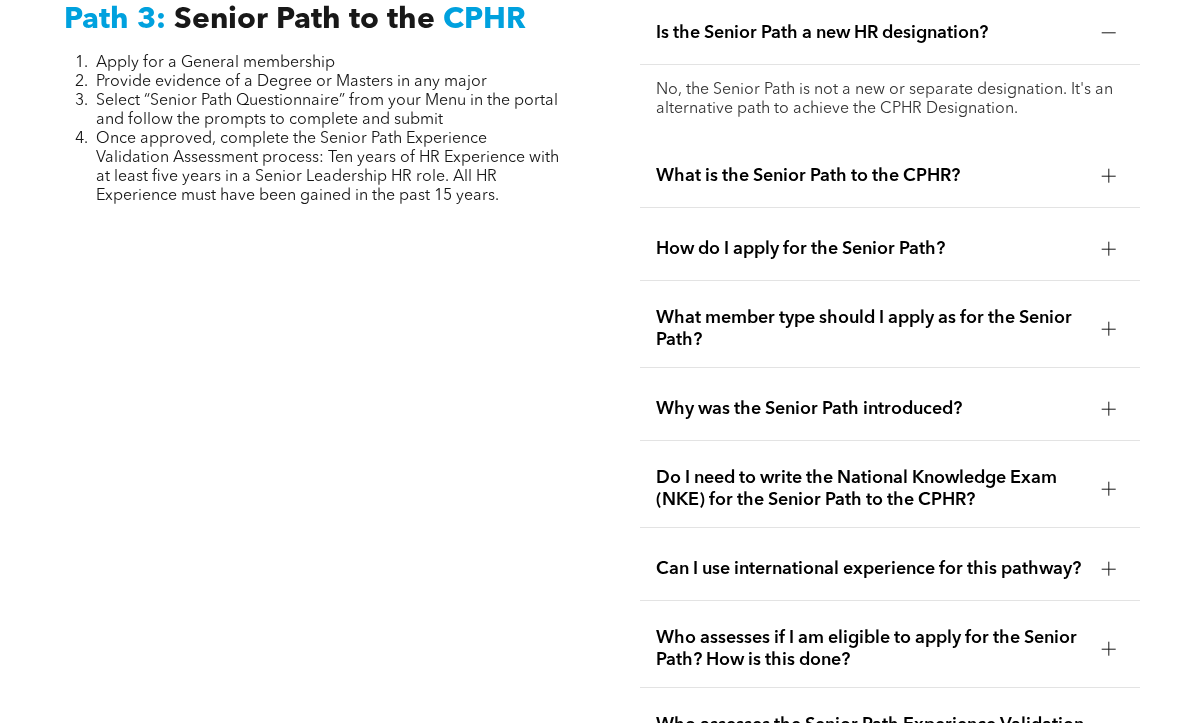 click on "What is the Senior Path to the CPHR?" at bounding box center [890, 176] 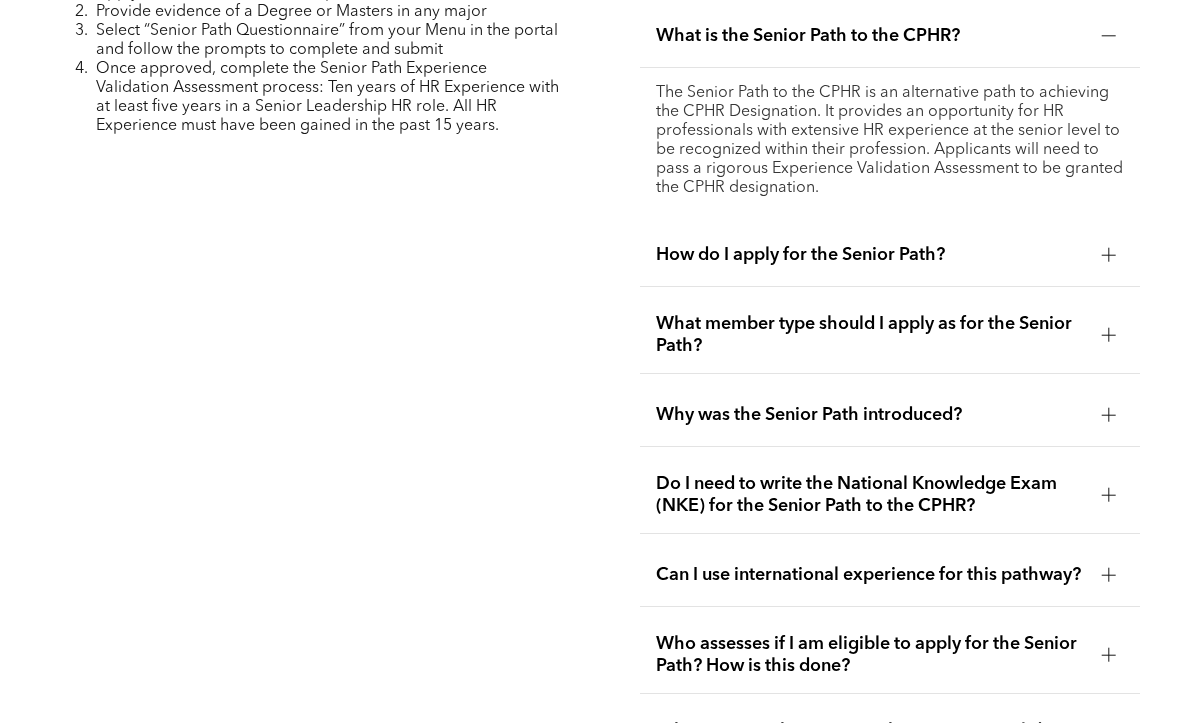 scroll, scrollTop: 5297, scrollLeft: 0, axis: vertical 